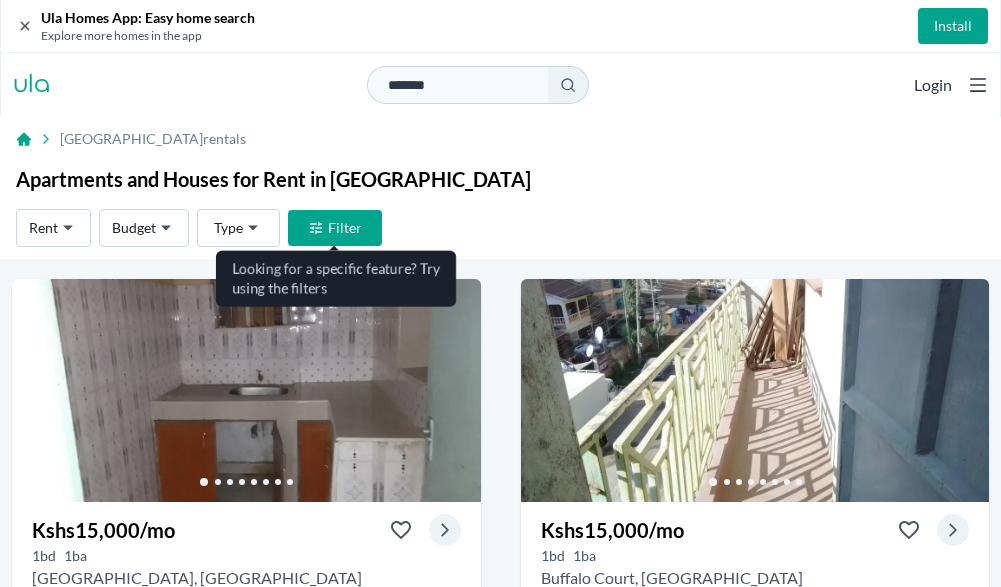 scroll, scrollTop: 0, scrollLeft: 0, axis: both 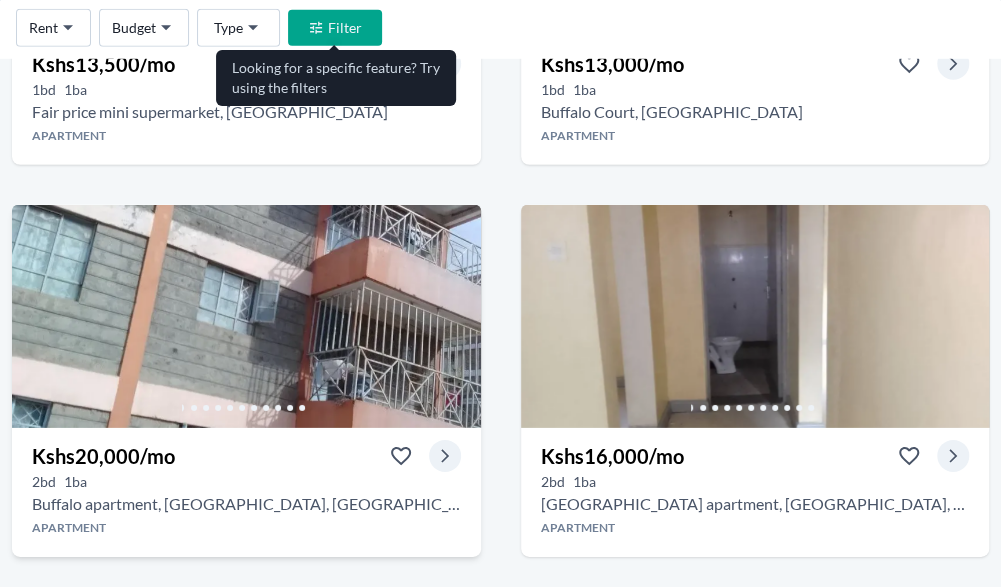 click at bounding box center (246, 316) 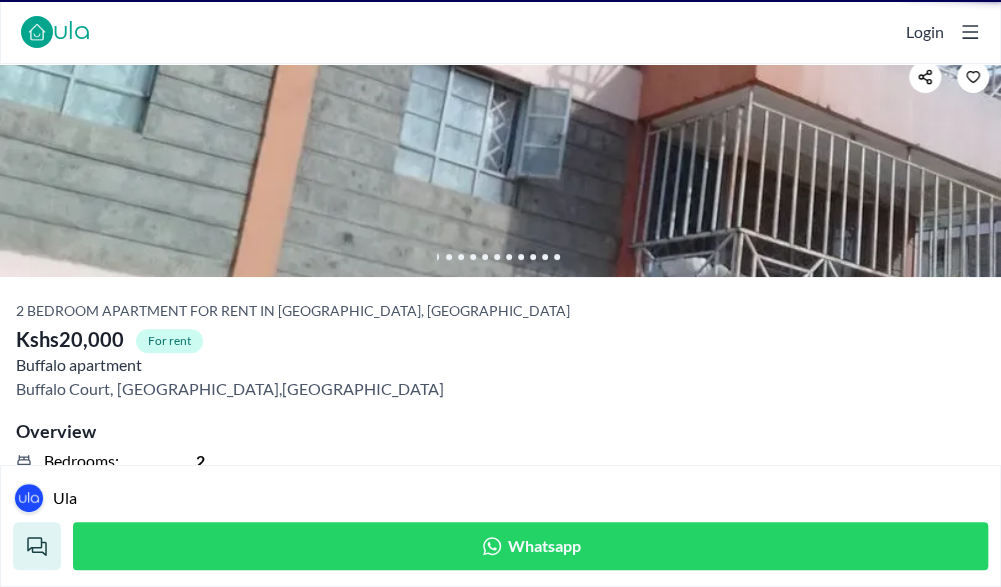 scroll, scrollTop: 0, scrollLeft: 0, axis: both 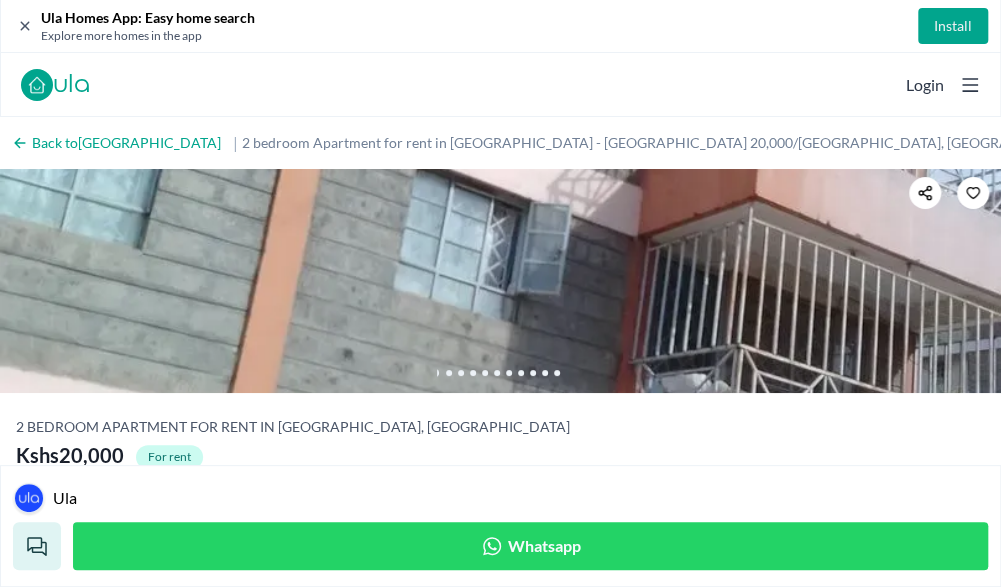 click at bounding box center [500, 281] 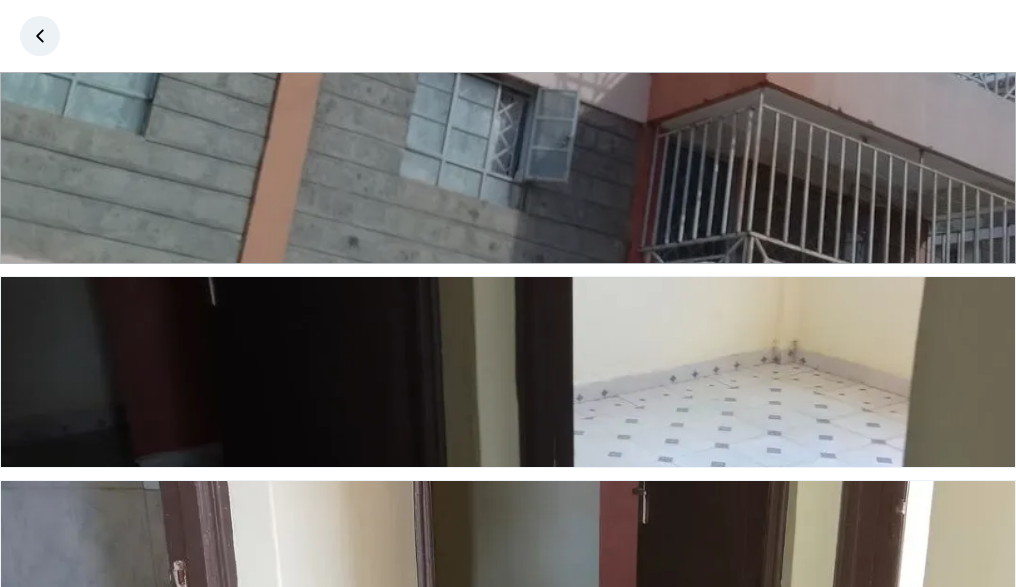 click at bounding box center (508, 168) 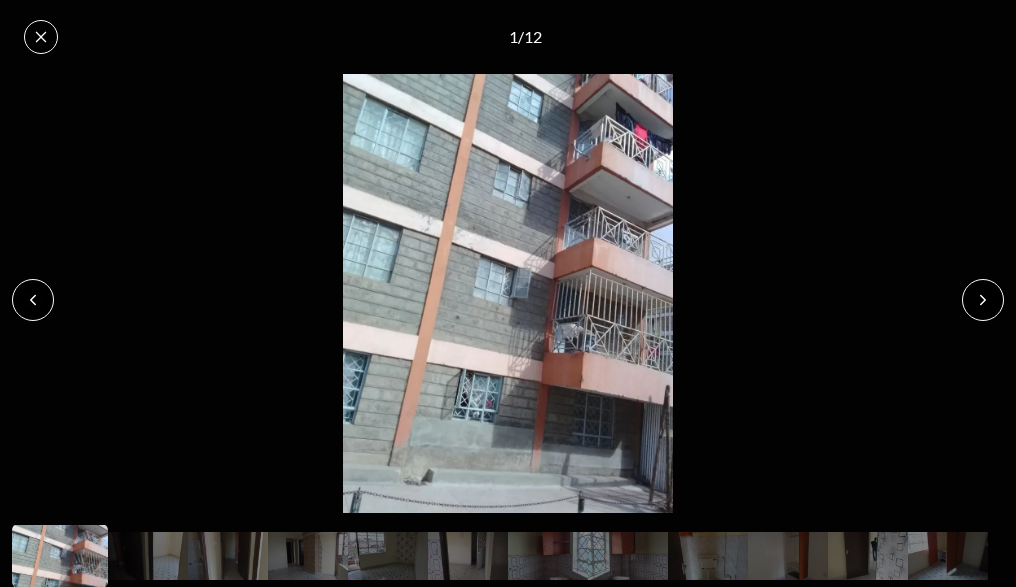 click 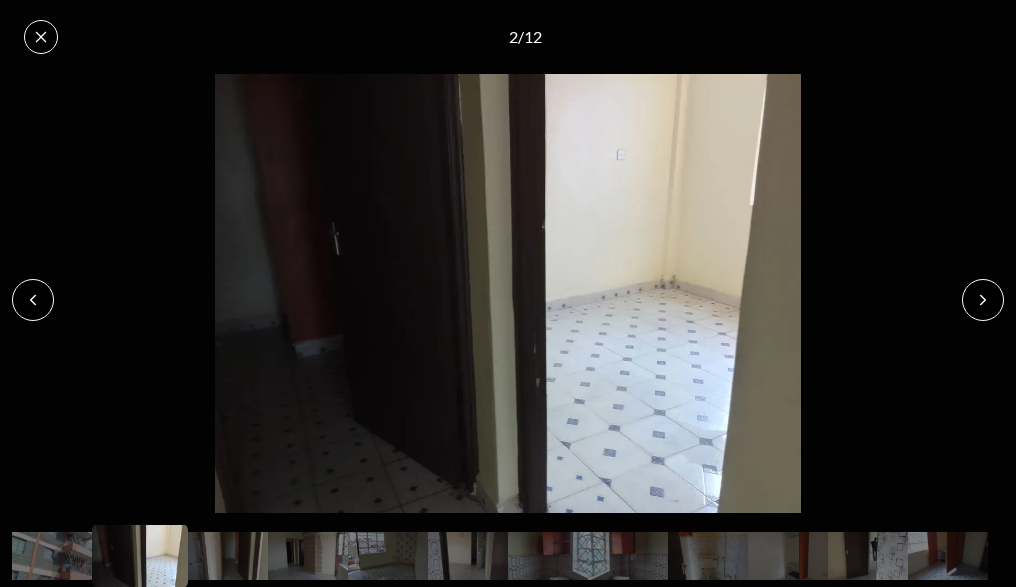 click 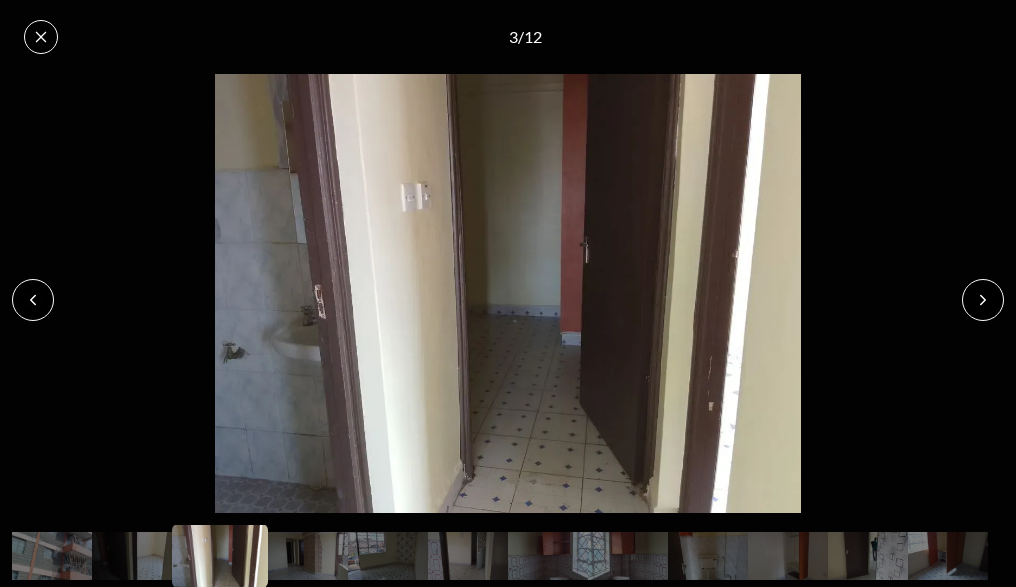 click 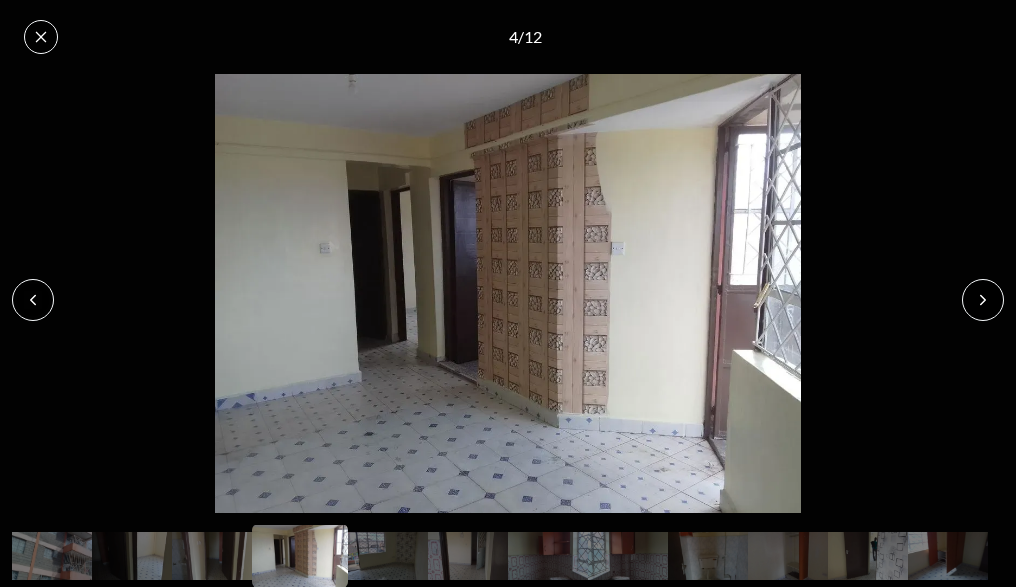 click 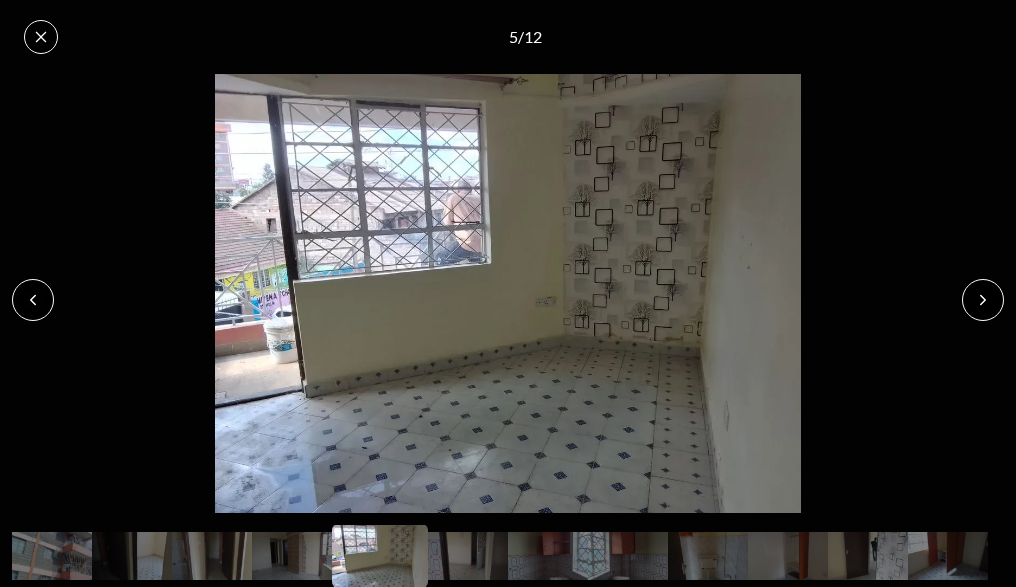 click 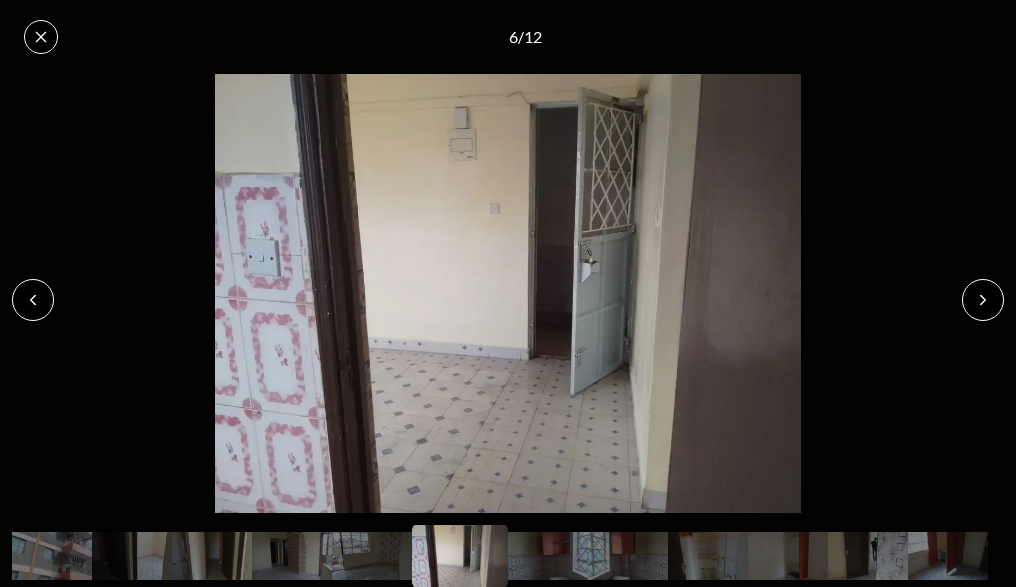 click 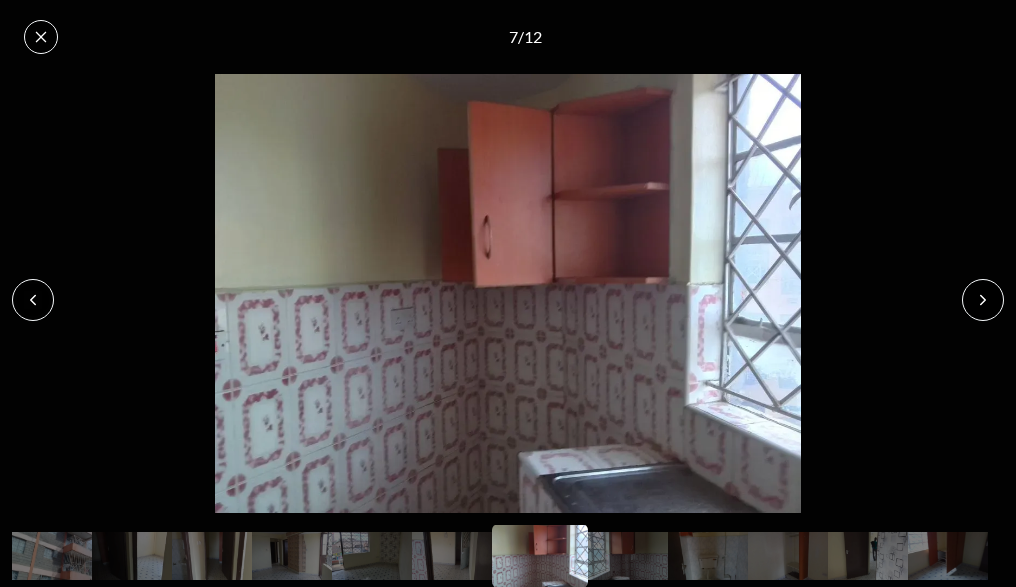 click 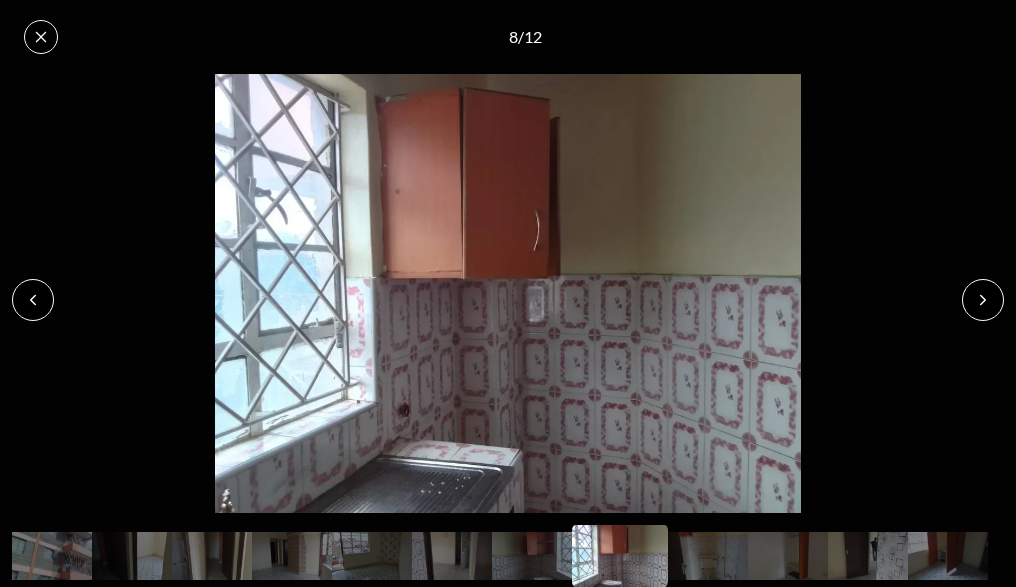 click 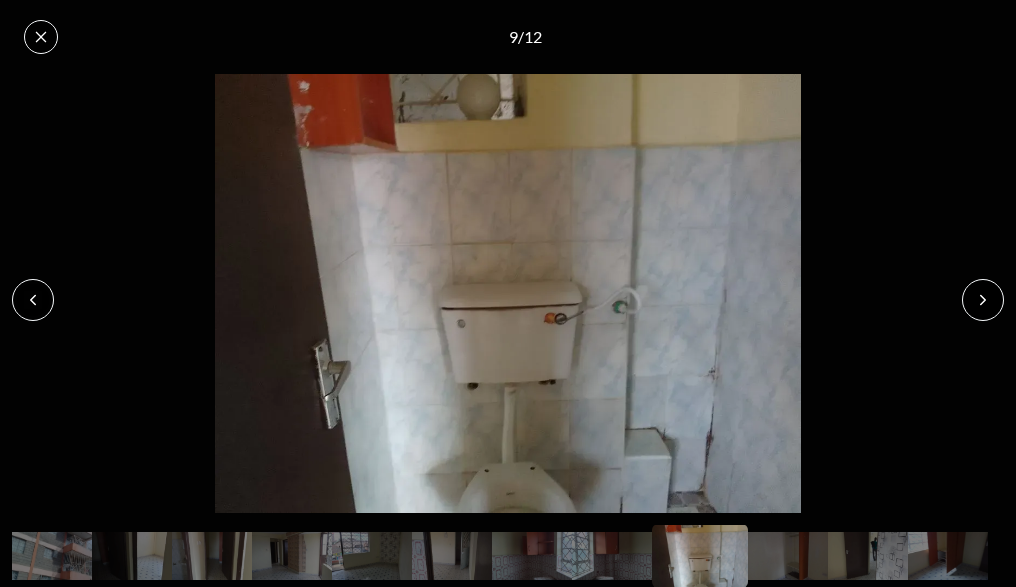 click 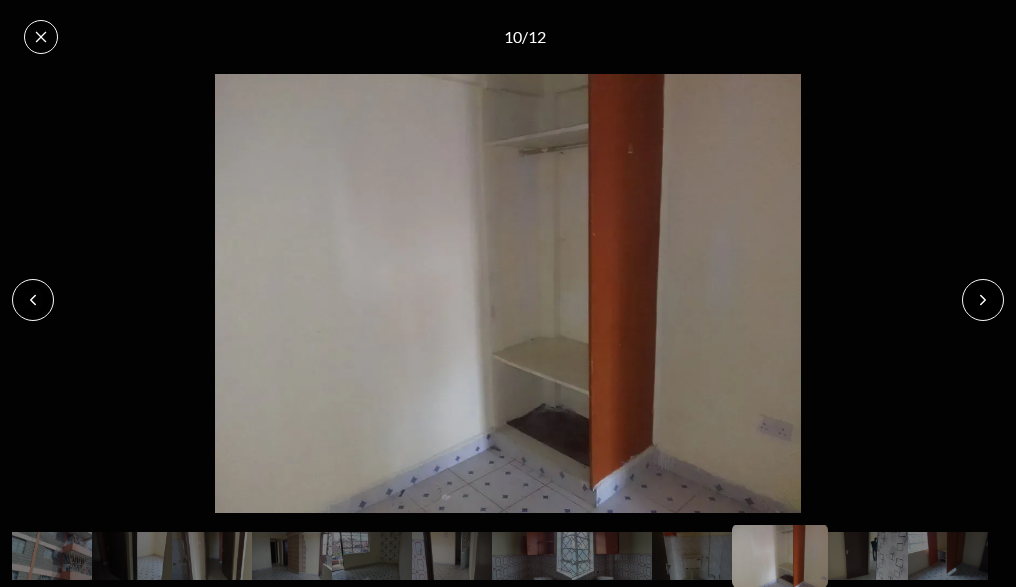 click 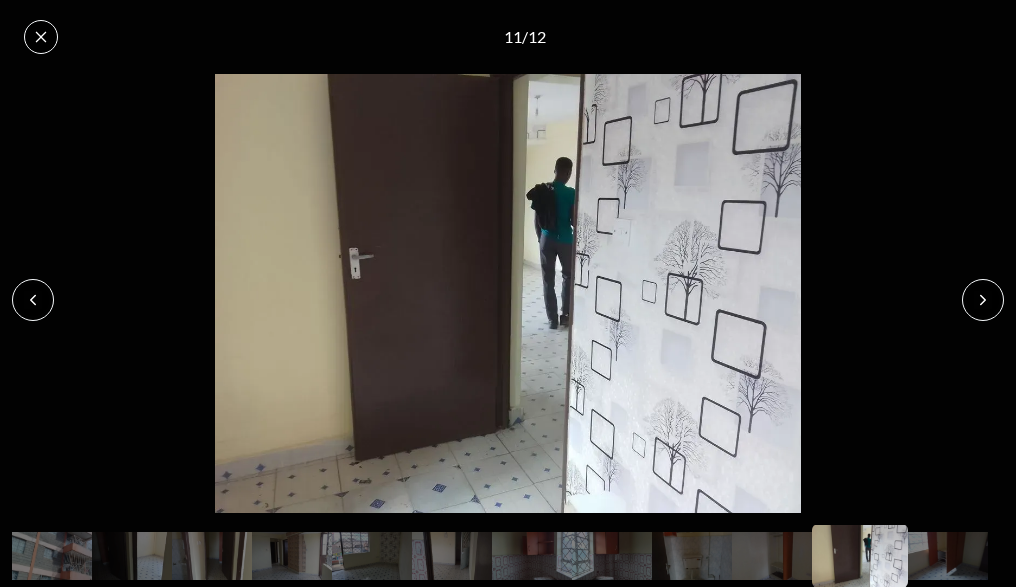 click 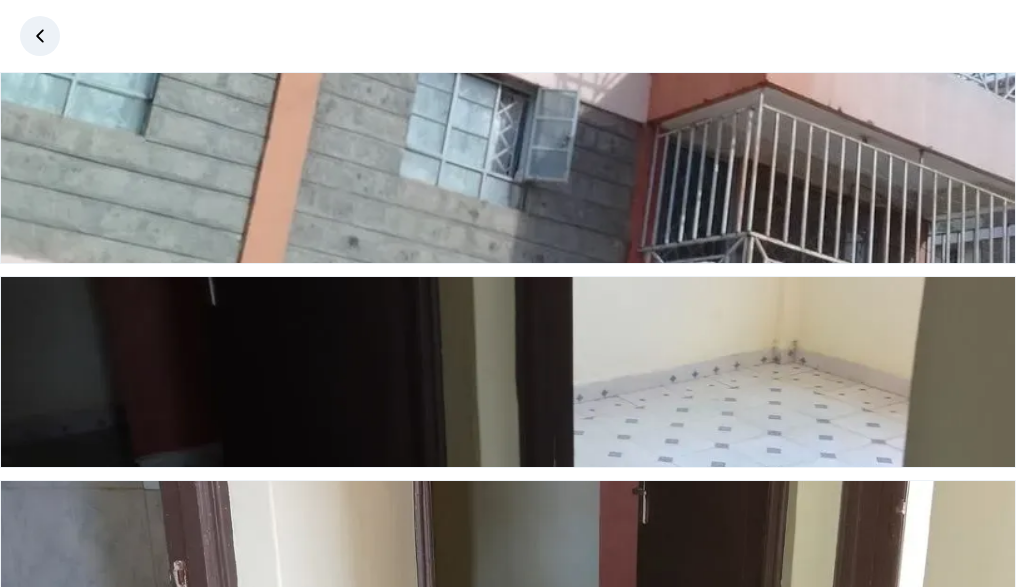 click at bounding box center (40, 36) 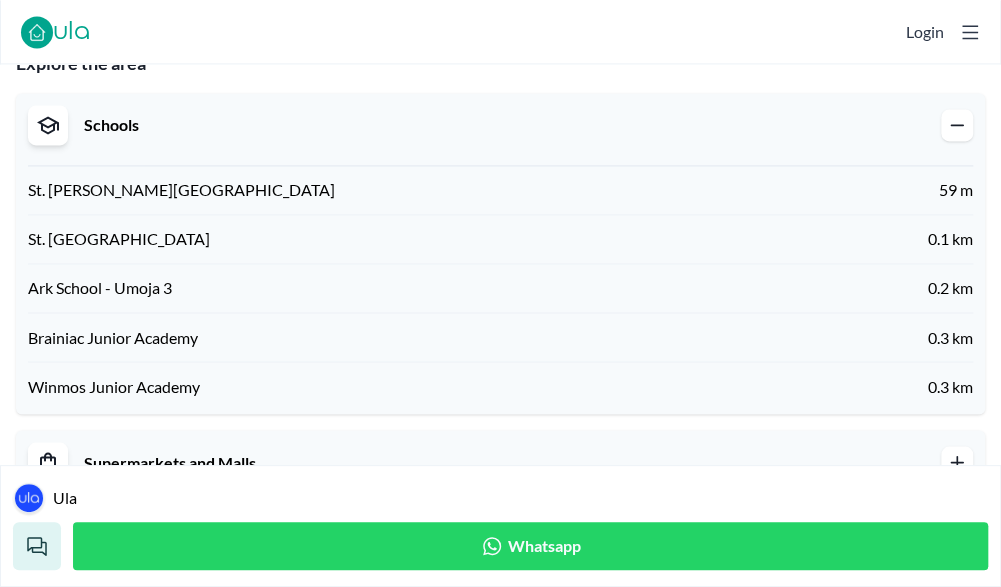 scroll, scrollTop: 1220, scrollLeft: 0, axis: vertical 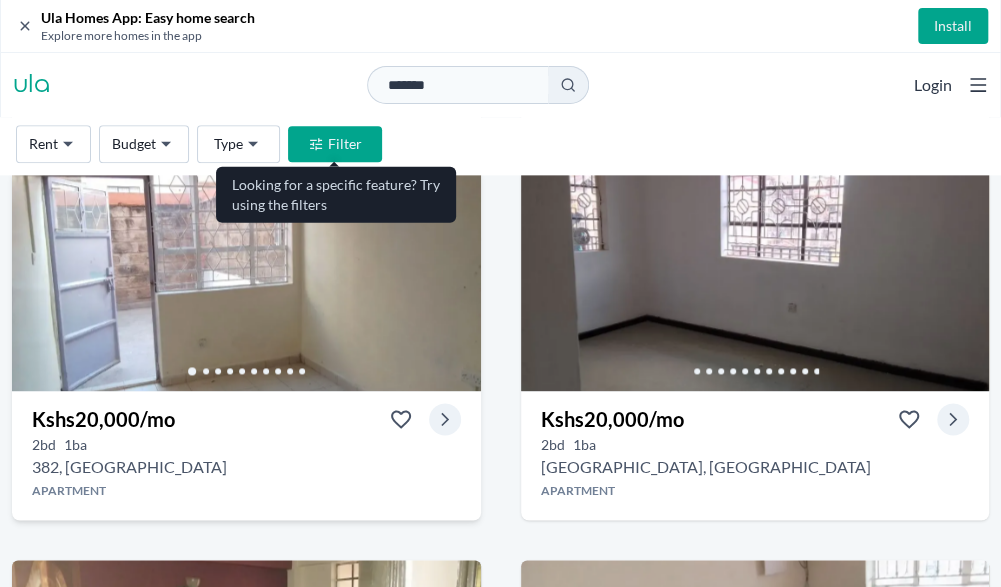 click at bounding box center [246, 279] 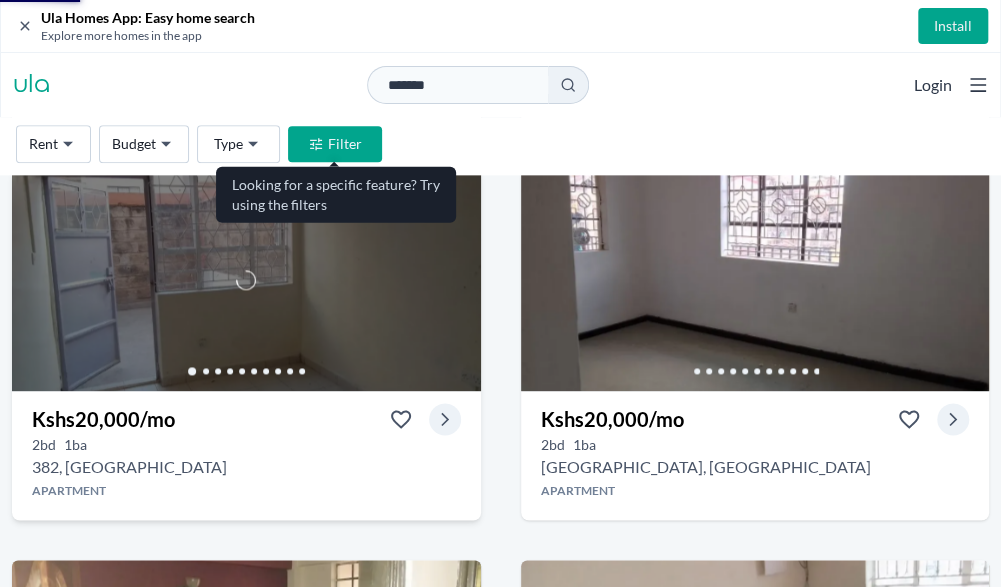 click at bounding box center (246, 279) 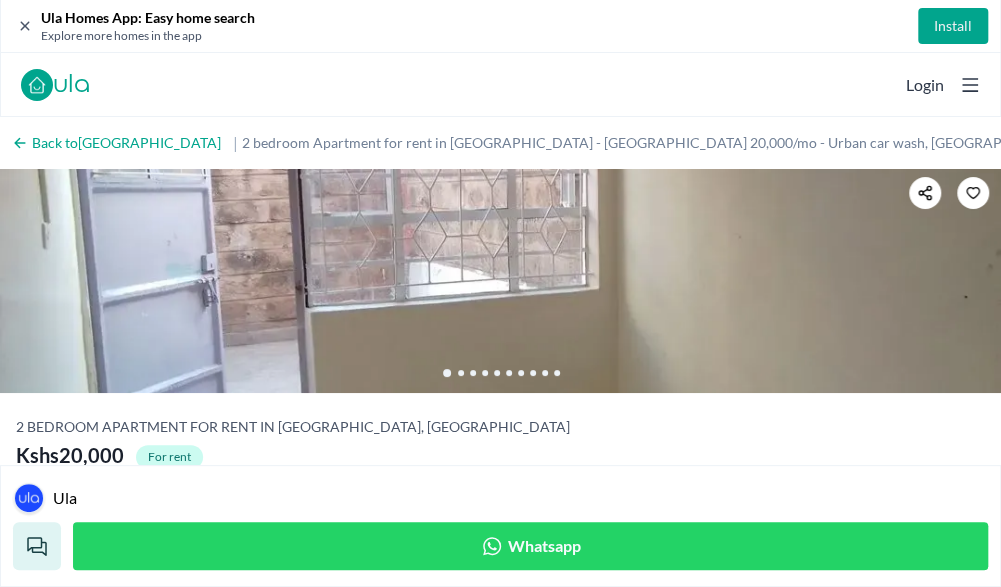 click at bounding box center [500, 281] 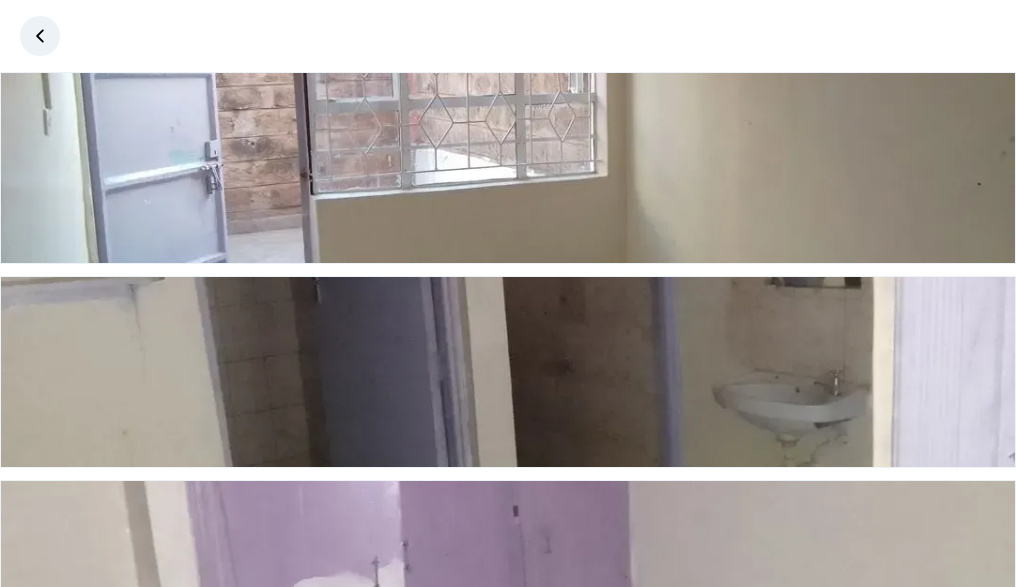 click on "Are you a real estate agent?   Reach more buyers and renters. Sign up Ula Homes App: Easy home search Explore more homes in the app Install ula Real Estate Agents Tools Blog Ula mobile app Signup Login Back to  [GEOGRAPHIC_DATA] | 2 bedroom Apartment for rent in [GEOGRAPHIC_DATA]  - [GEOGRAPHIC_DATA] 20,000/mo - Urban car wash, [GEOGRAPHIC_DATA], [GEOGRAPHIC_DATA], [GEOGRAPHIC_DATA], [GEOGRAPHIC_DATA] View all photos Like what you see? Places go fast.  Contact [DATE]!   Whatsapp 2 bedroom Apartment for rent in [GEOGRAPHIC_DATA], [GEOGRAPHIC_DATA] [GEOGRAPHIC_DATA]  20,000 For rent 382 ,     [GEOGRAPHIC_DATA] ,  [GEOGRAPHIC_DATA] Kshs  20,000 Share Favorite Overview Bedrooms: 2 Bathrooms: 1 Property type: Apartment Property size: - Security deposit: Kshs 20,000 Description Unfurnished 2 bedroom apartment in [GEOGRAPHIC_DATA], [GEOGRAPHIC_DATA]. Located in [GEOGRAPHIC_DATA], [GEOGRAPHIC_DATA], [GEOGRAPHIC_DATA], [GEOGRAPHIC_DATA]. This nicely maintained and spacious 2 bedroom apartment is located in a serene and secure place. It is ideal for a family or a group of friends. The apartment is close to schools, shops, and restaurants. Location OK Parking" at bounding box center (508, 2060) 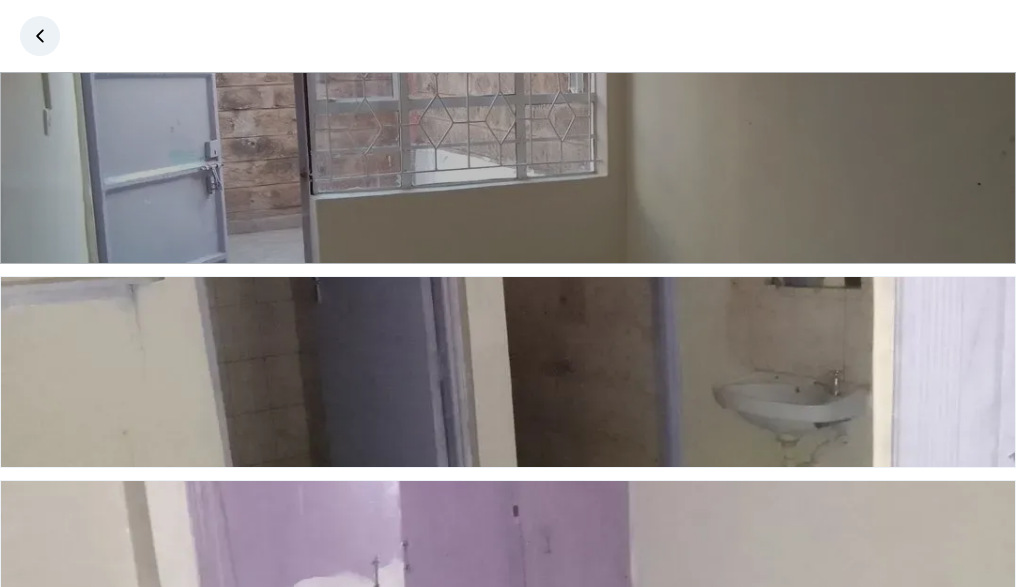 click at bounding box center [508, 168] 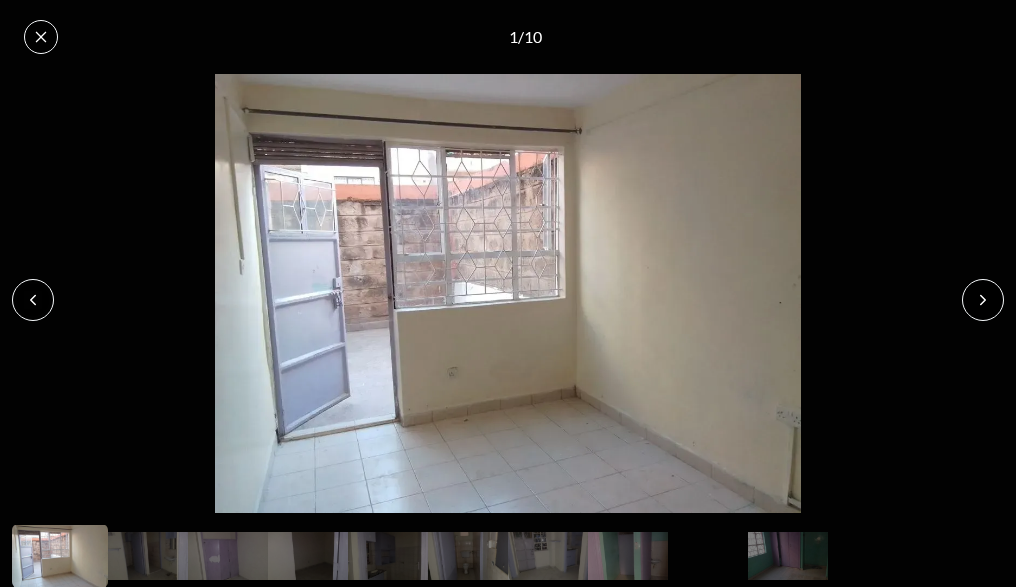 click 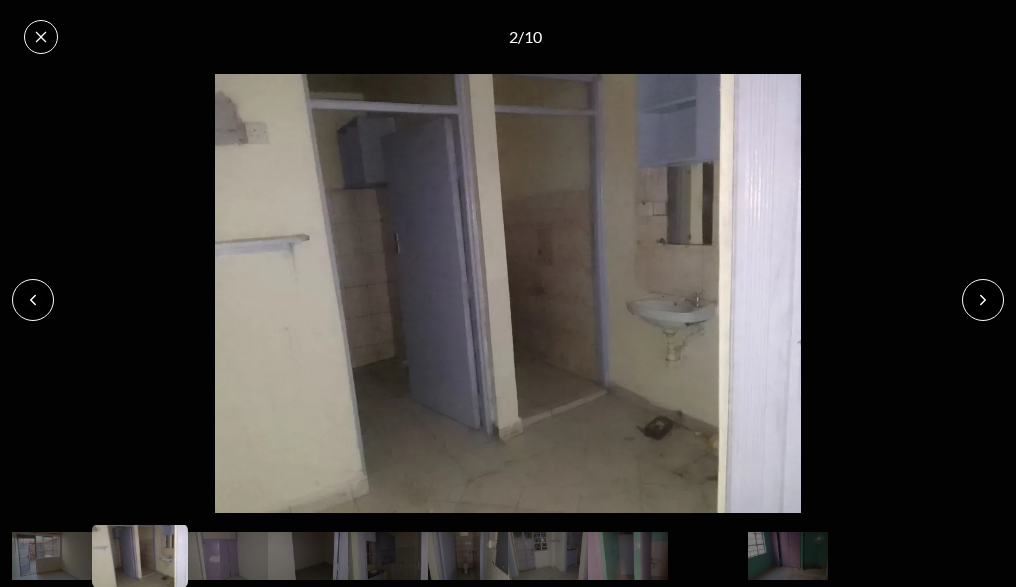 click 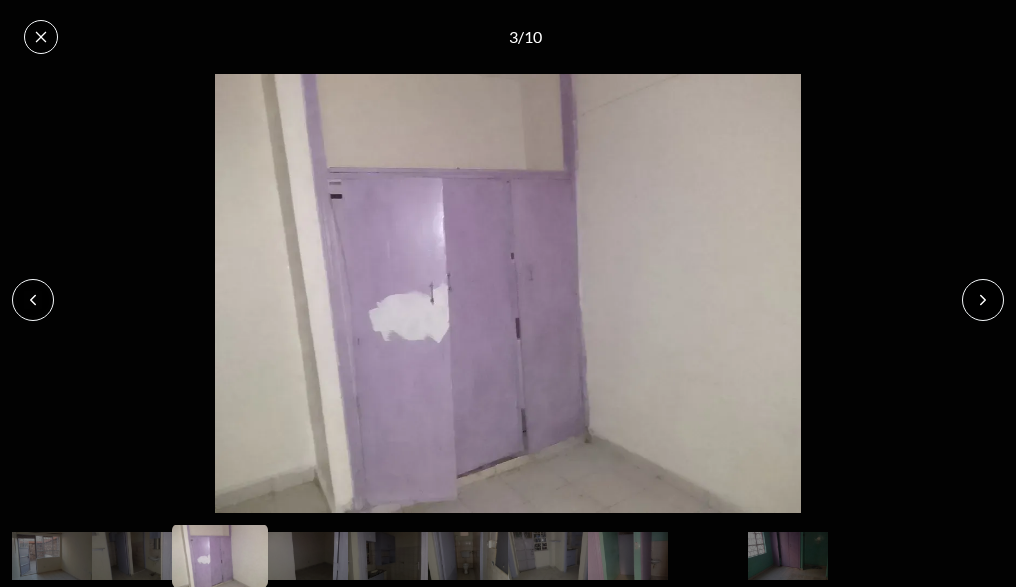 click 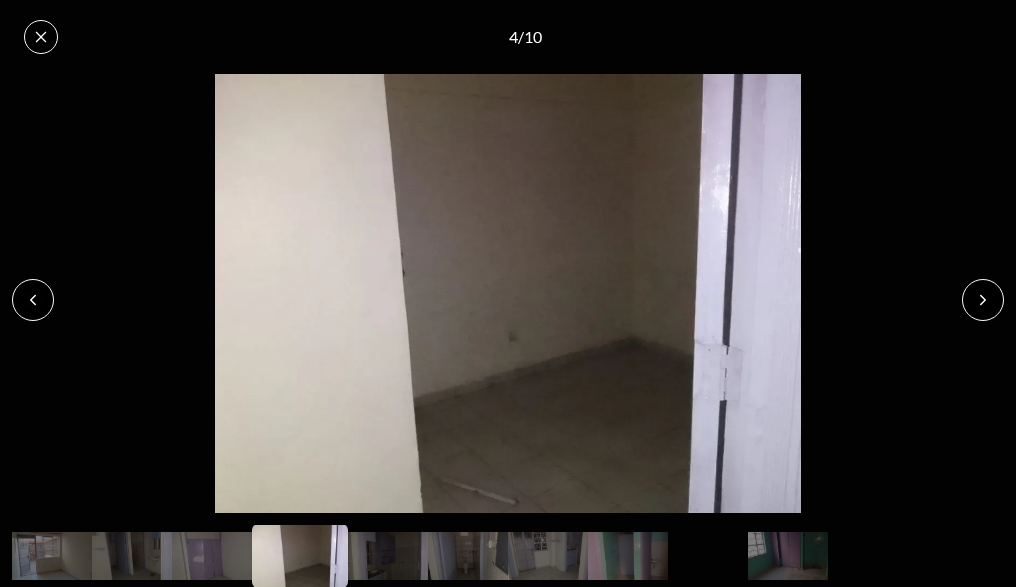 click 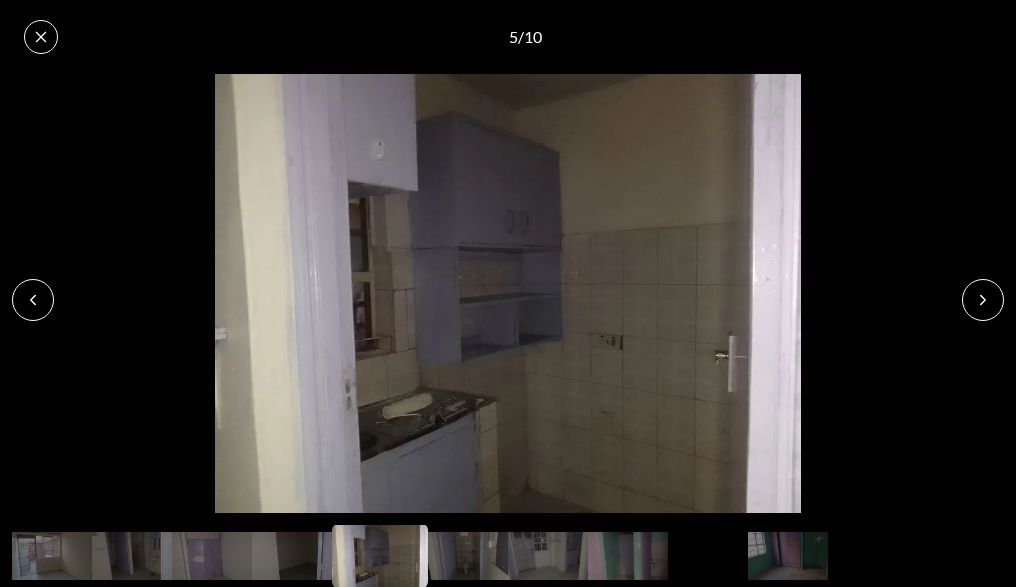 click 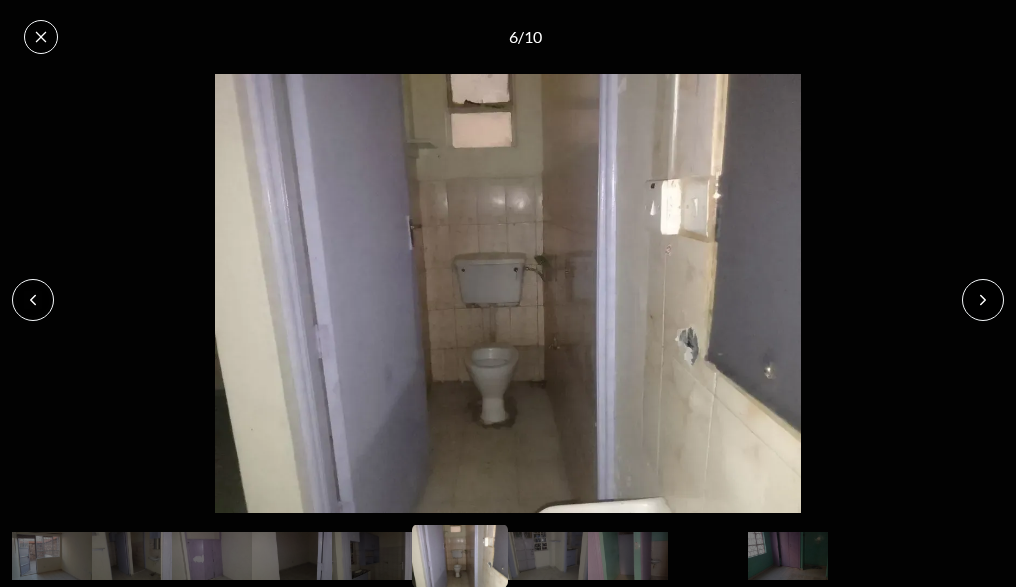 click 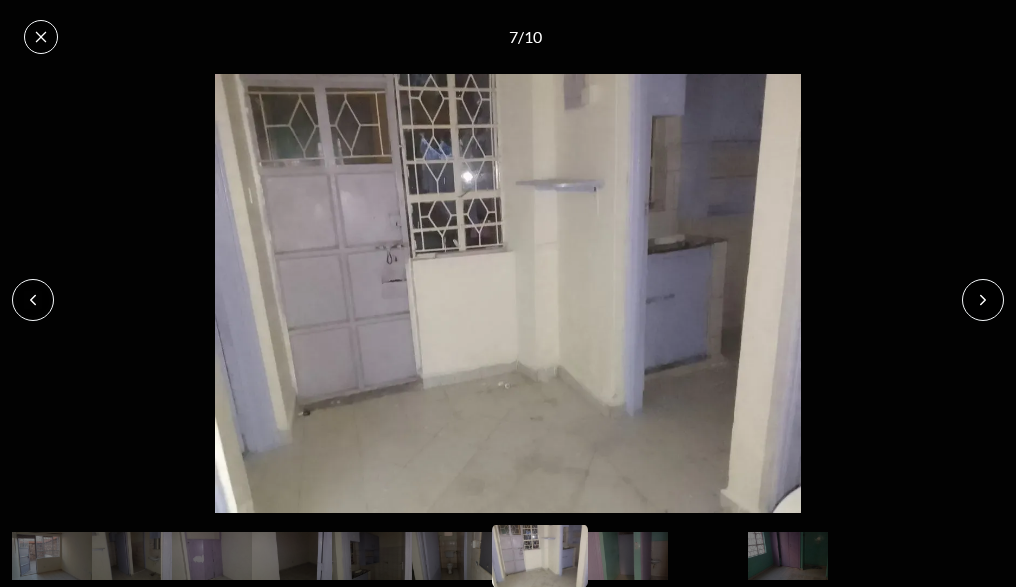 click 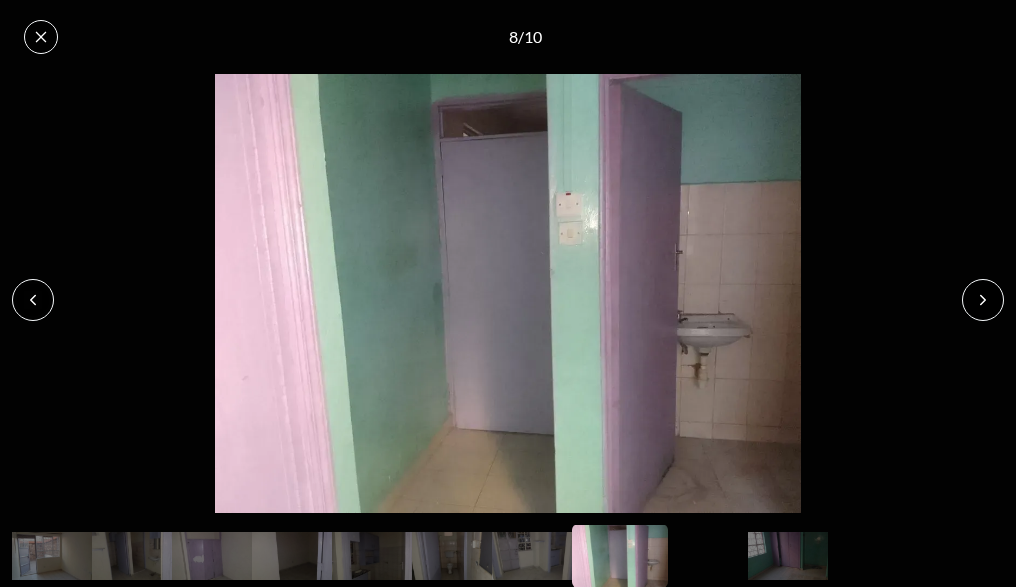 click 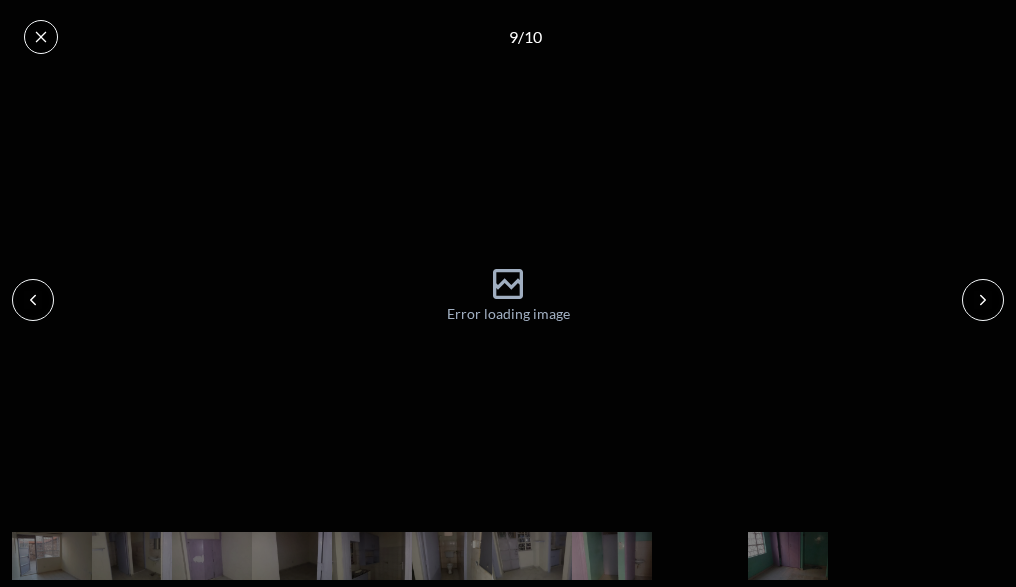 click at bounding box center (41, 37) 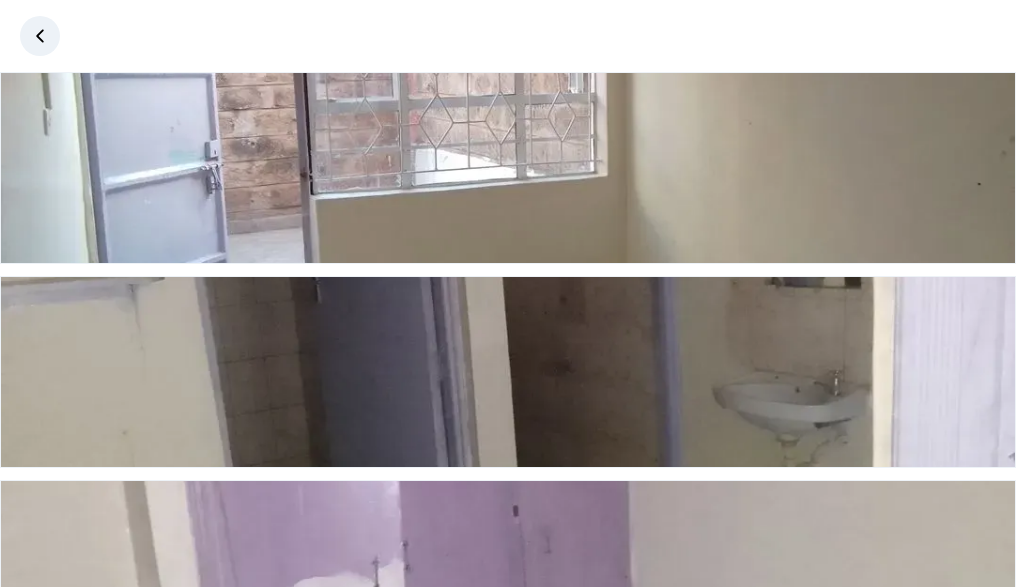 click at bounding box center (508, 36) 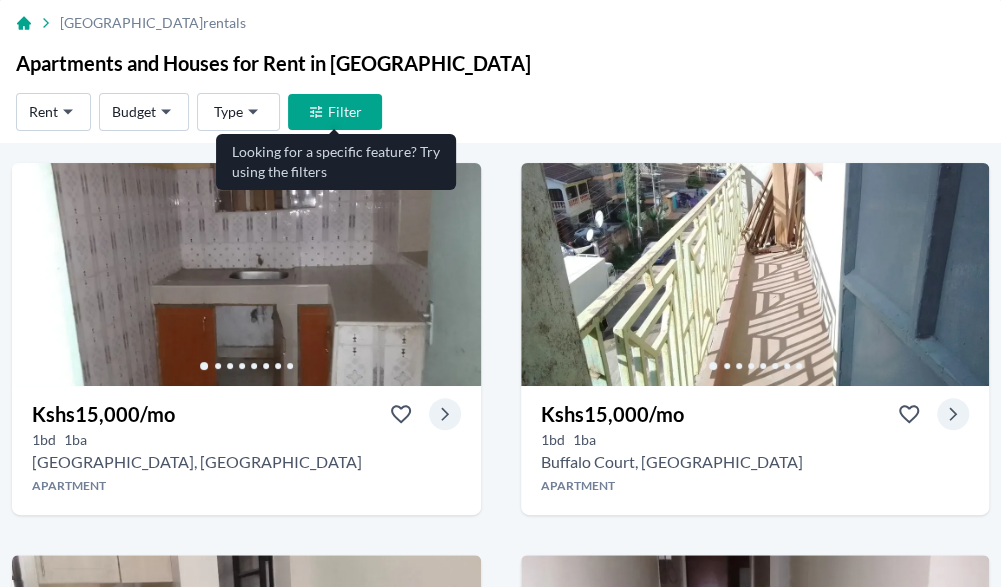 scroll, scrollTop: 26, scrollLeft: 0, axis: vertical 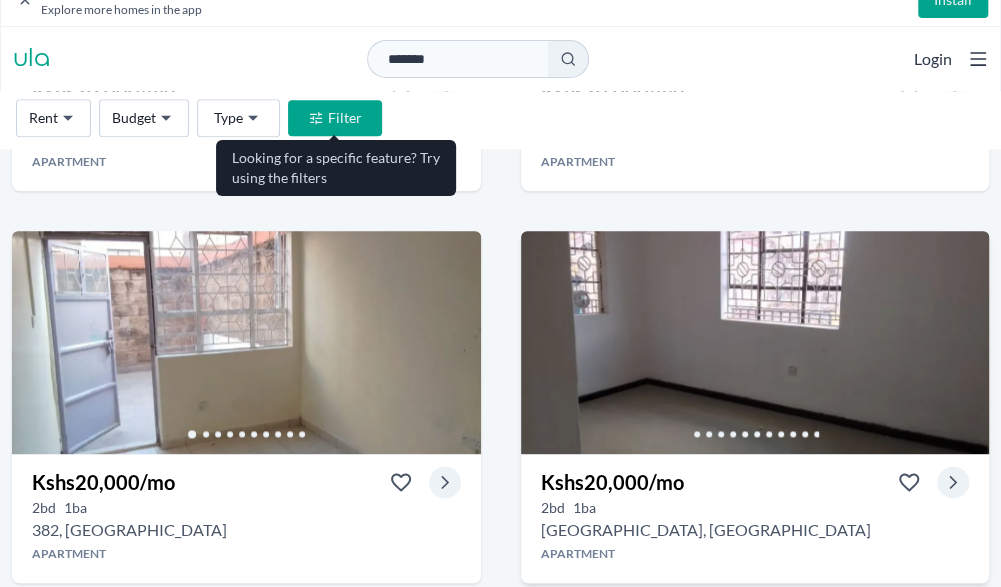 click at bounding box center [755, 342] 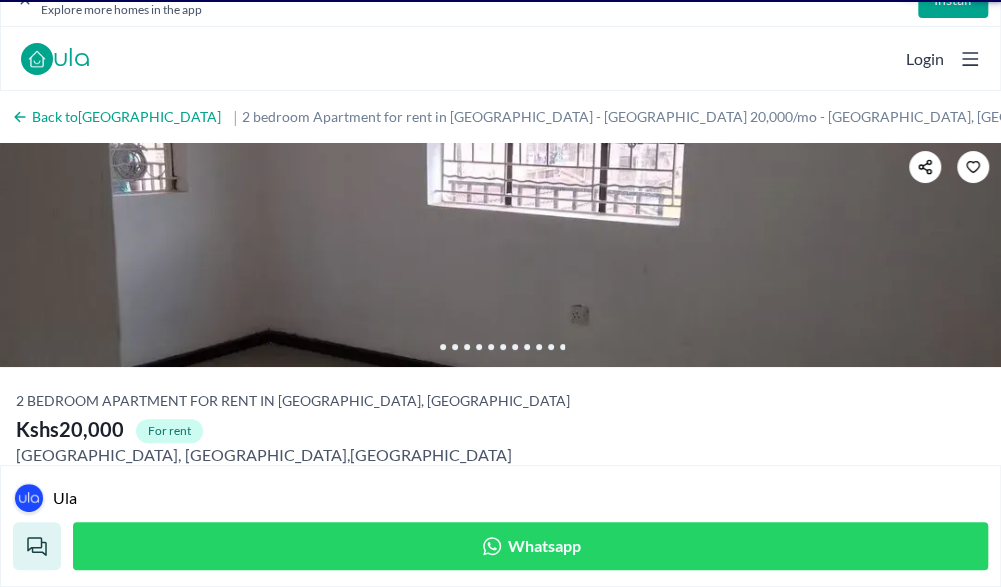 scroll, scrollTop: 0, scrollLeft: 0, axis: both 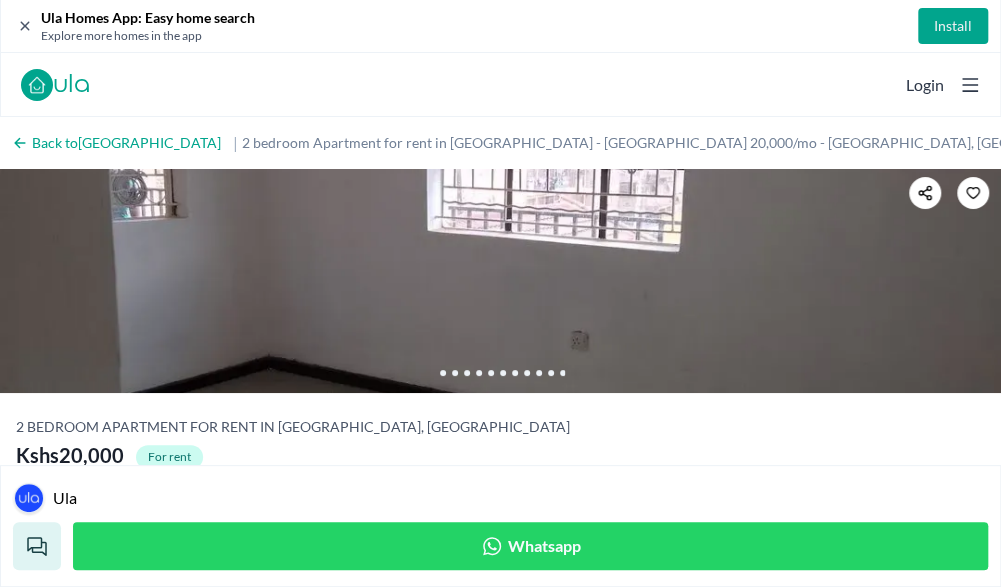 click at bounding box center [500, 281] 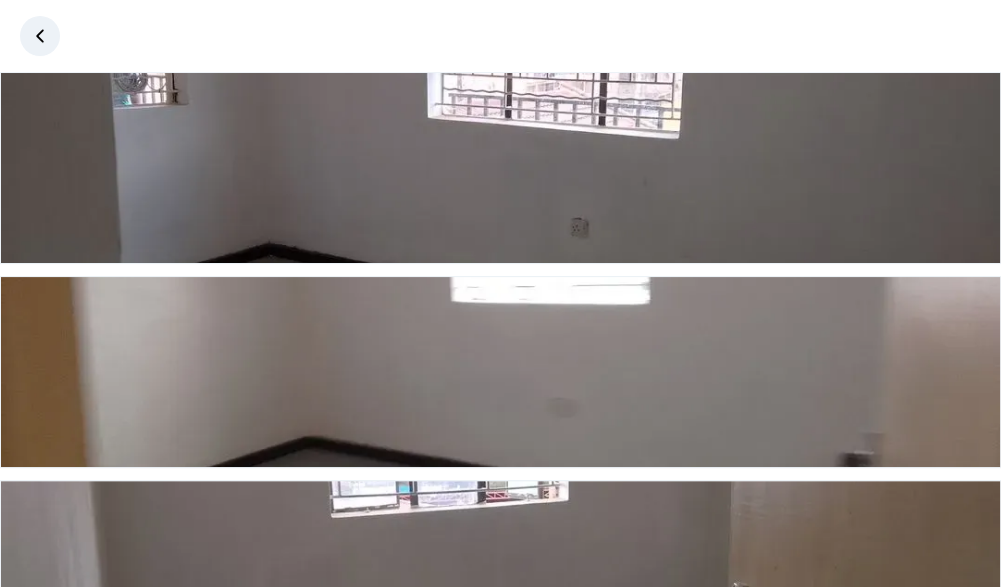 click on "Are you a real estate agent?   Reach more buyers and renters. Sign up Ula Homes App: Easy home search Explore more homes in the app Install ula Real Estate Agents Tools Blog Ula mobile app Signup Login Back to  [GEOGRAPHIC_DATA] | 2 bedroom Apartment for rent in [GEOGRAPHIC_DATA]  - [GEOGRAPHIC_DATA] 20,000/mo - [GEOGRAPHIC_DATA], [GEOGRAPHIC_DATA], [GEOGRAPHIC_DATA] View all photos Like what you see? Places go fast.  Contact [DATE]!   Whatsapp 2 bedroom Apartment for rent in [GEOGRAPHIC_DATA], [GEOGRAPHIC_DATA] [GEOGRAPHIC_DATA]  20,000 For rent [GEOGRAPHIC_DATA] ,     [GEOGRAPHIC_DATA] ,  [GEOGRAPHIC_DATA] Kshs  20,000 Share Favorite Overview Bedrooms: 2 Bathrooms: 1 Property type: Apartment Property size: - Security deposit: Kshs 20,000 Description Unfurnished 2-bedroom apartment in [GEOGRAPHIC_DATA], [GEOGRAPHIC_DATA]. Immaculately maintained a 2-bedroom apartment in a secure and clean place. The apartment is located along [GEOGRAPHIC_DATA], [GEOGRAPHIC_DATA], [GEOGRAPHIC_DATA], and is close to amenities such as schools, shops, and restaurants. The apartment is unfurnished and is ready for immediate occupancy ←" at bounding box center [500, 2060] 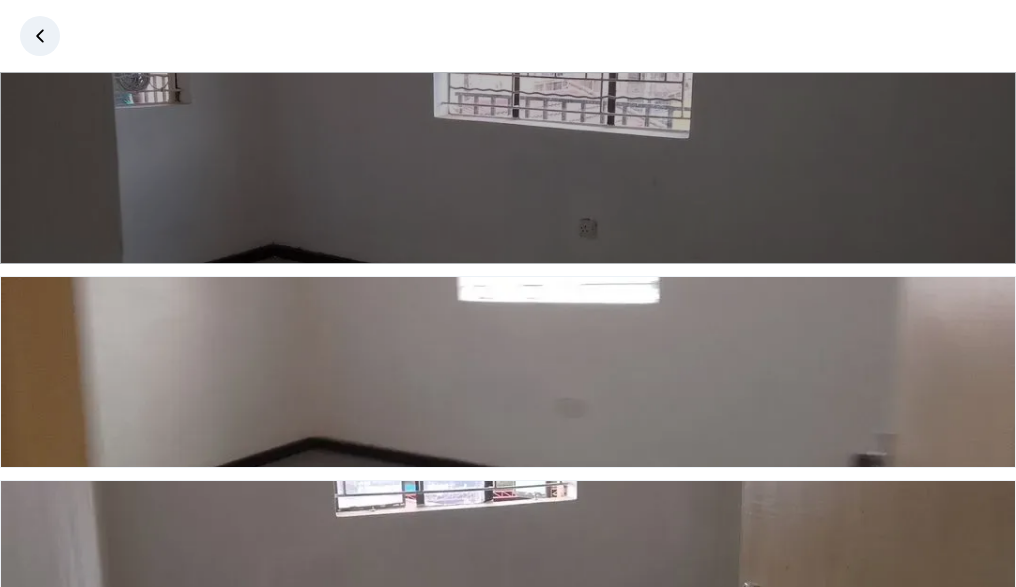 click at bounding box center (508, 168) 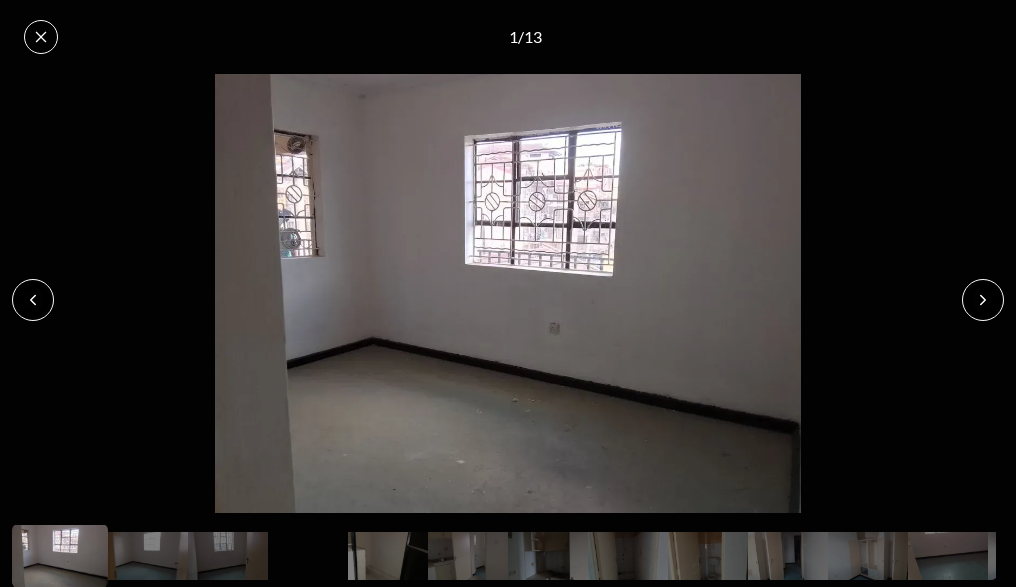 click on "Are you a real estate agent?   Reach more buyers and renters. Sign up Ula Homes App: Easy home search Explore more homes in the app Install ula Real Estate Agents Tools Blog Ula mobile app Signup Login Back to  [GEOGRAPHIC_DATA] | 2 bedroom Apartment for rent in [GEOGRAPHIC_DATA]  - [GEOGRAPHIC_DATA] 20,000/mo - [GEOGRAPHIC_DATA], [GEOGRAPHIC_DATA], [GEOGRAPHIC_DATA] View all photos Like what you see? Places go fast.  Contact [DATE]!   Whatsapp 2 bedroom Apartment for rent in [GEOGRAPHIC_DATA], [GEOGRAPHIC_DATA] [GEOGRAPHIC_DATA]  20,000 For rent [GEOGRAPHIC_DATA] ,     [GEOGRAPHIC_DATA] ,  [GEOGRAPHIC_DATA] Kshs  20,000 Share Favorite Overview Bedrooms: 2 Bathrooms: 1 Property type: Apartment Property size: - Security deposit: Kshs 20,000 Description Unfurnished 2-bedroom apartment in [GEOGRAPHIC_DATA], [GEOGRAPHIC_DATA]. Immaculately maintained a 2-bedroom apartment in a secure and clean place. The apartment is located along [GEOGRAPHIC_DATA], [GEOGRAPHIC_DATA], [GEOGRAPHIC_DATA], and is close to amenities such as schools, shops, and restaurants. The apartment is unfurnished and is ready for immediate occupancy ←" at bounding box center (500, 2060) 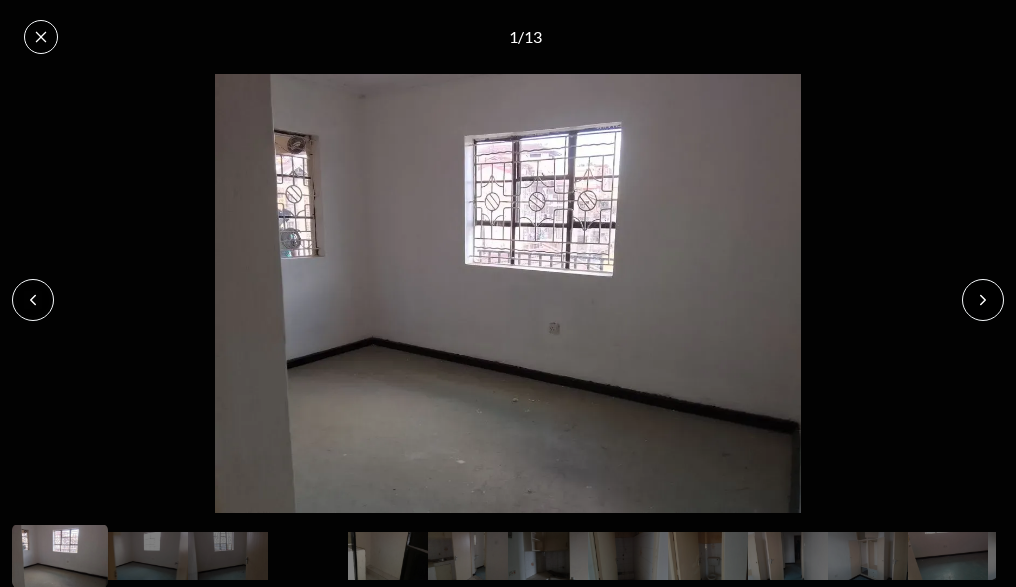 click at bounding box center (983, 300) 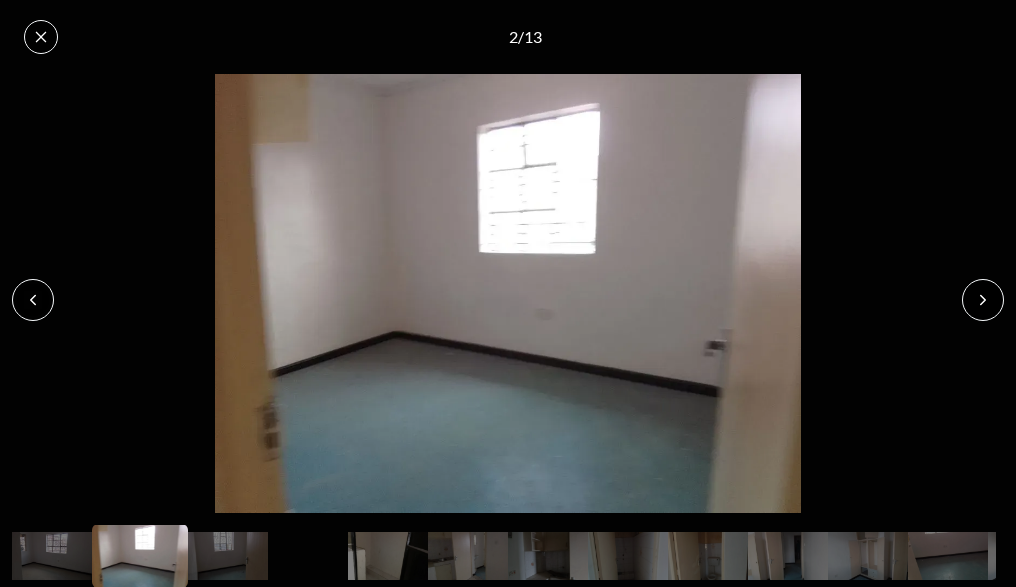 click at bounding box center (983, 300) 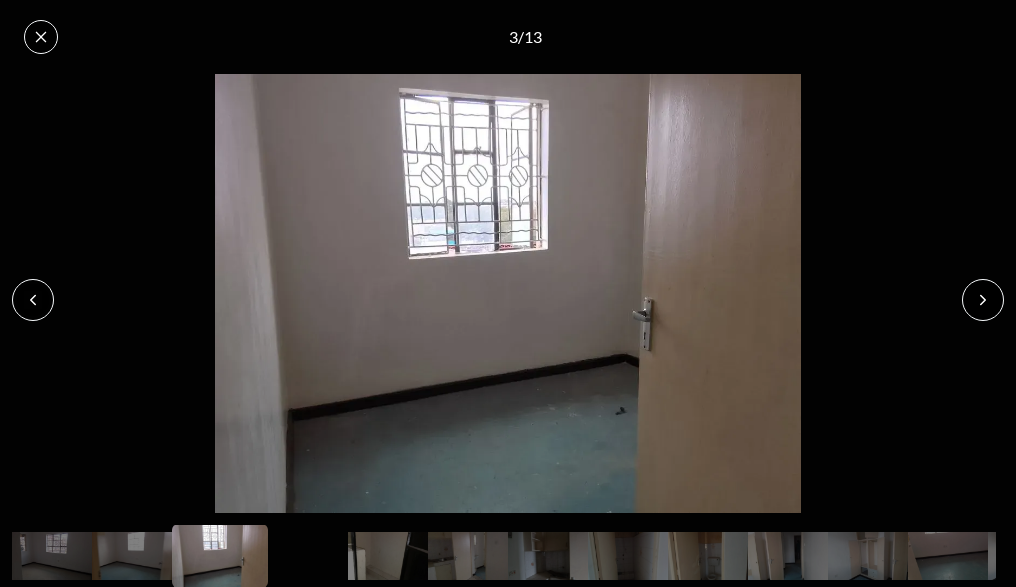 click at bounding box center [983, 300] 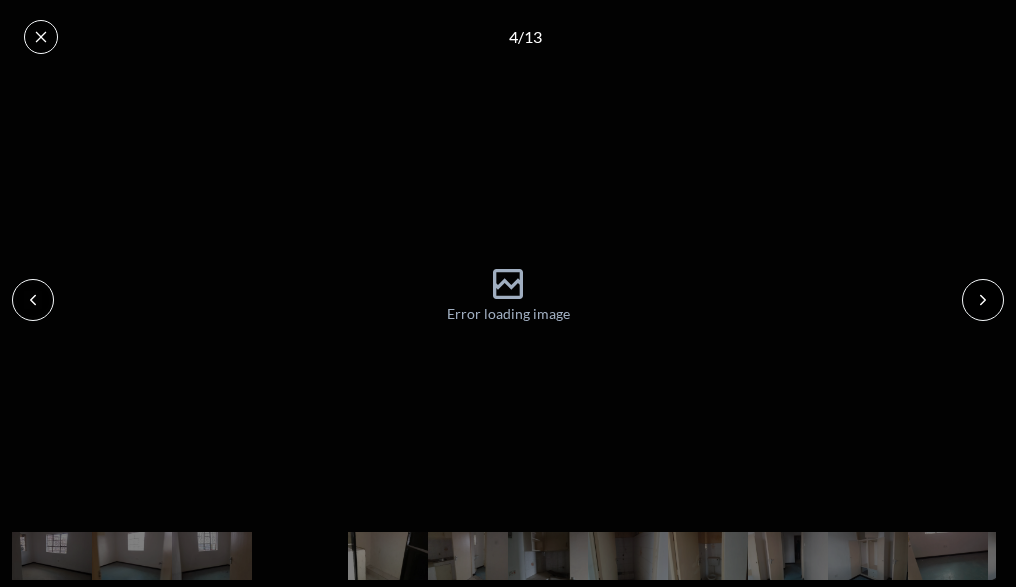 click at bounding box center [983, 300] 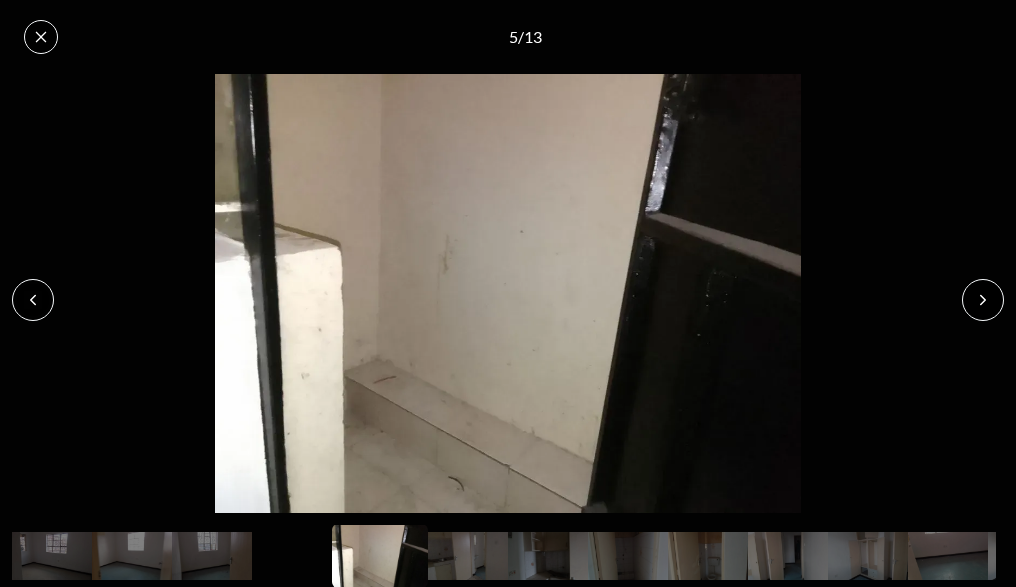 click at bounding box center (983, 300) 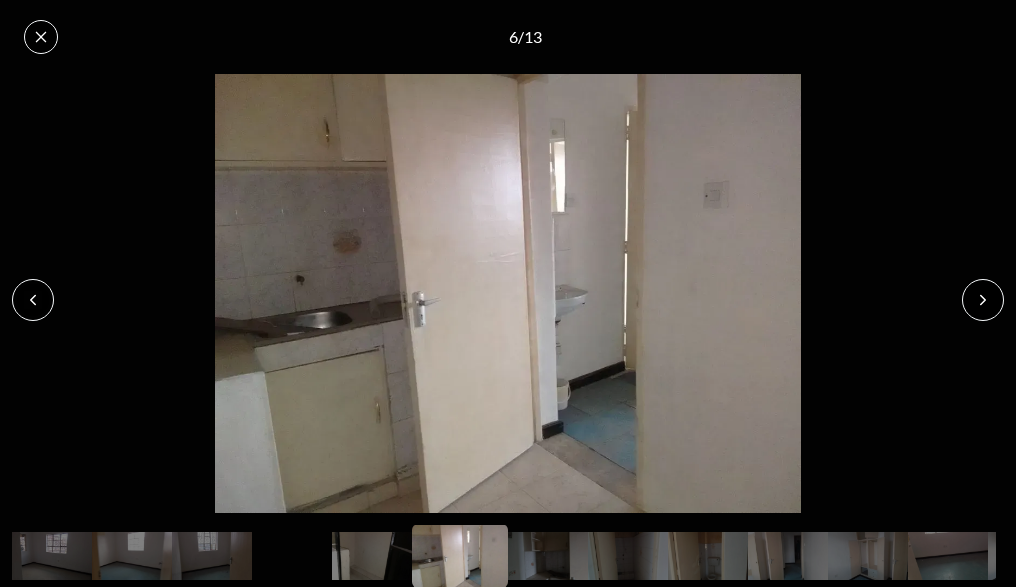 click at bounding box center (983, 300) 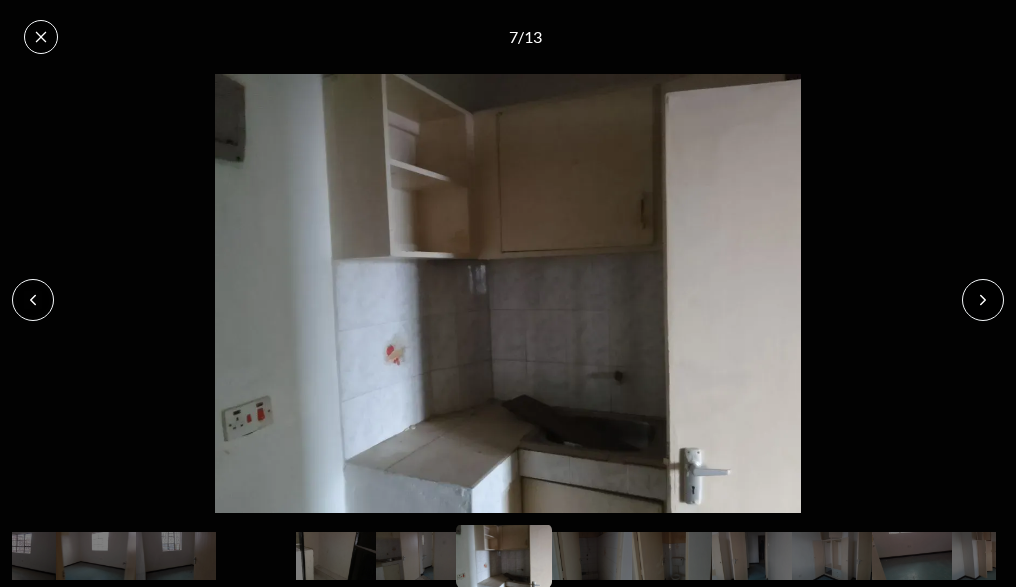 click at bounding box center (983, 300) 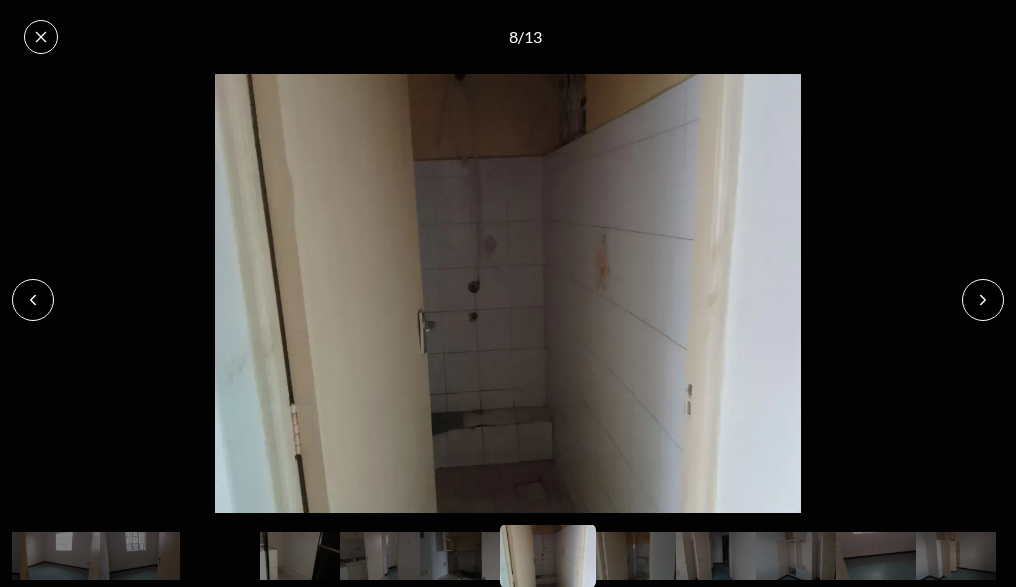click at bounding box center [983, 300] 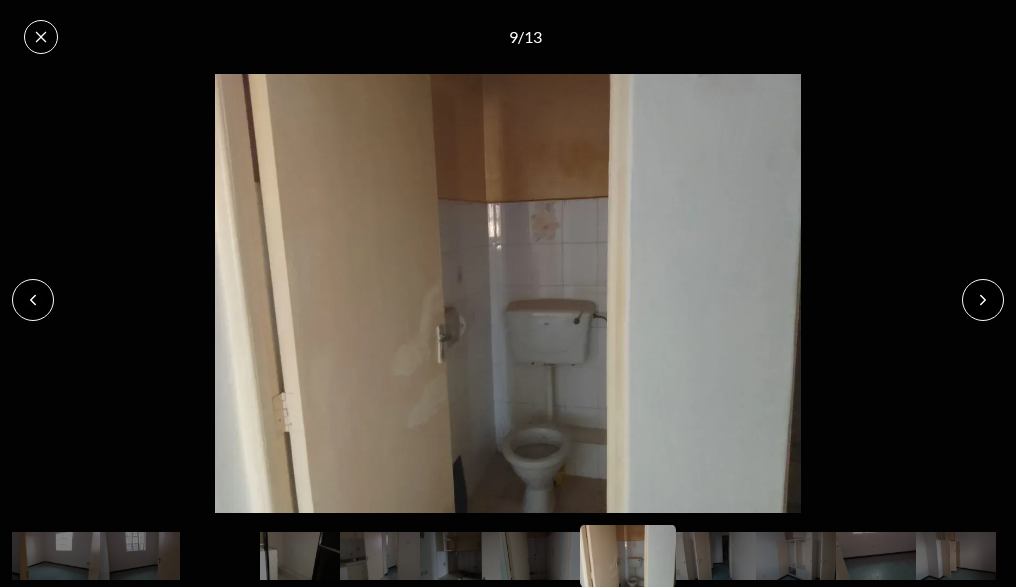 click at bounding box center (983, 300) 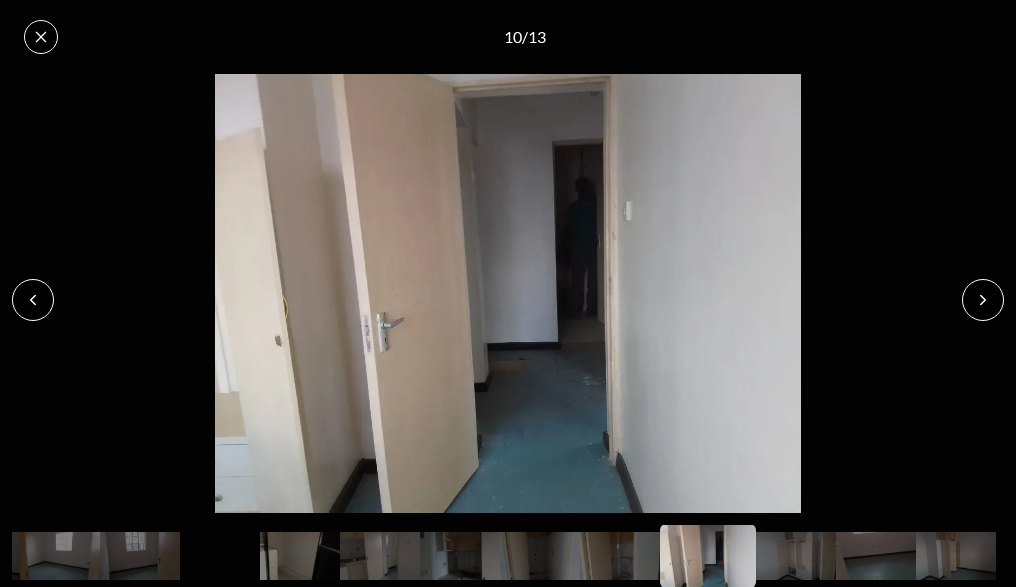 click at bounding box center (983, 300) 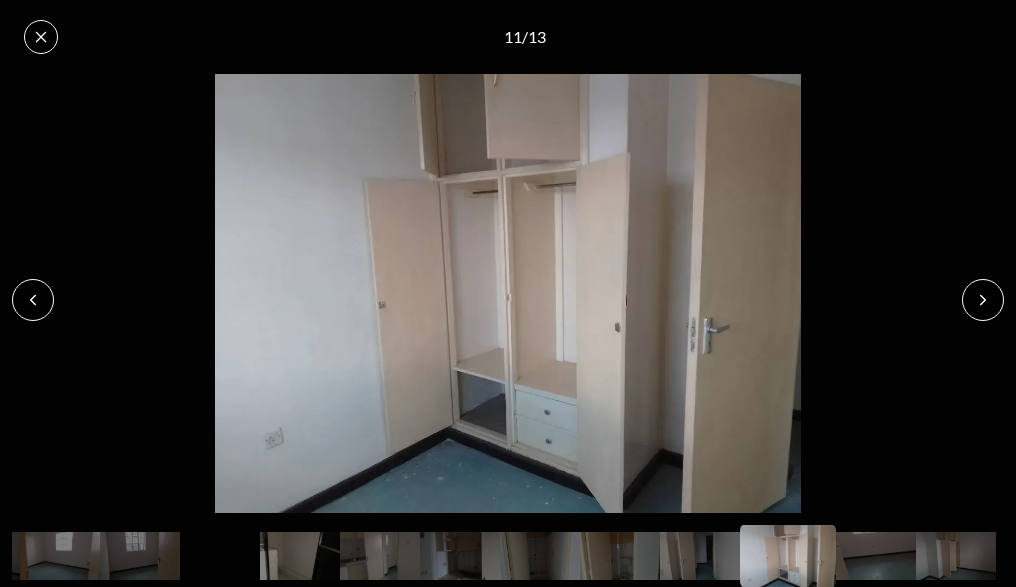 click at bounding box center [983, 300] 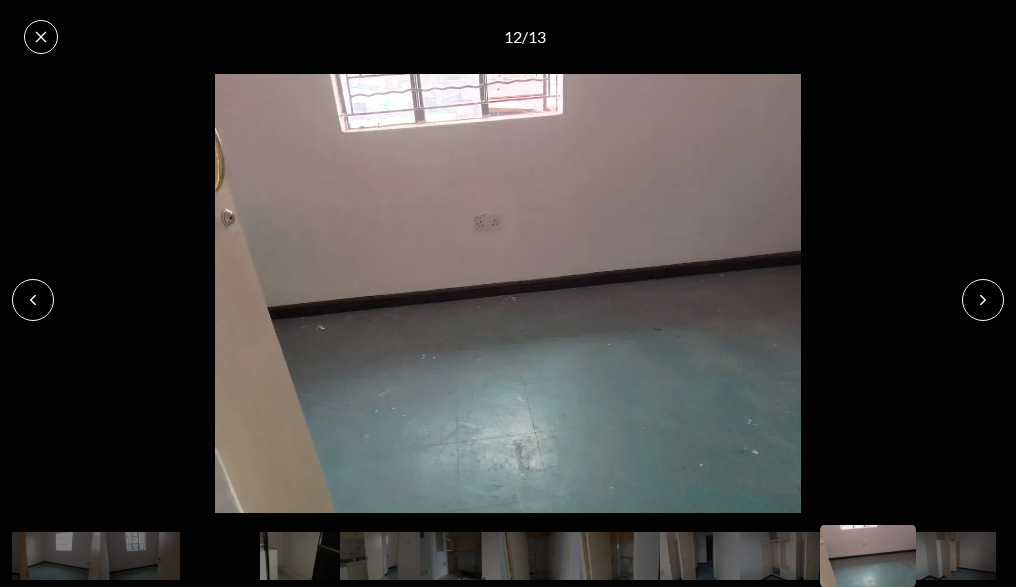 click at bounding box center [983, 300] 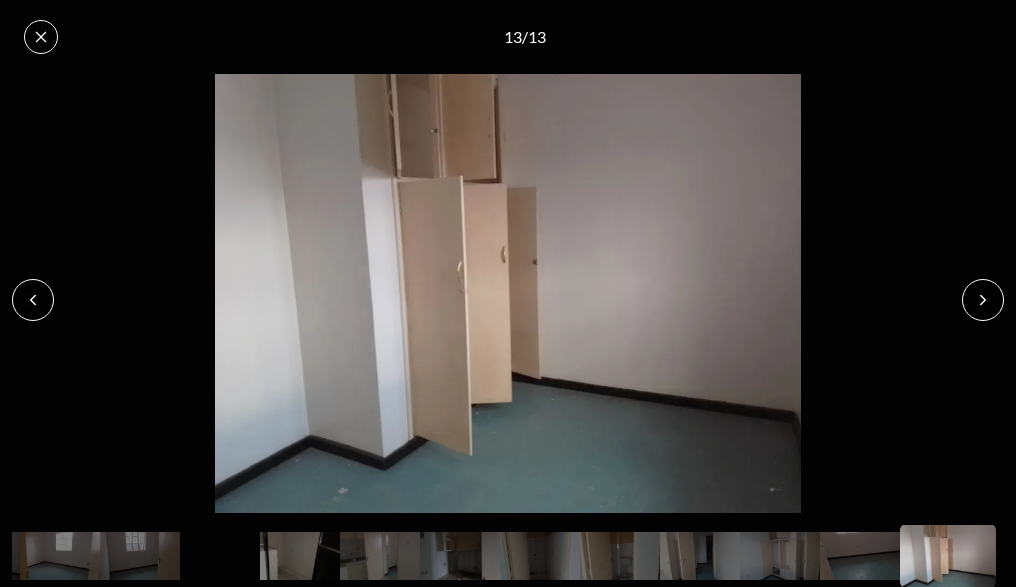 click at bounding box center [983, 300] 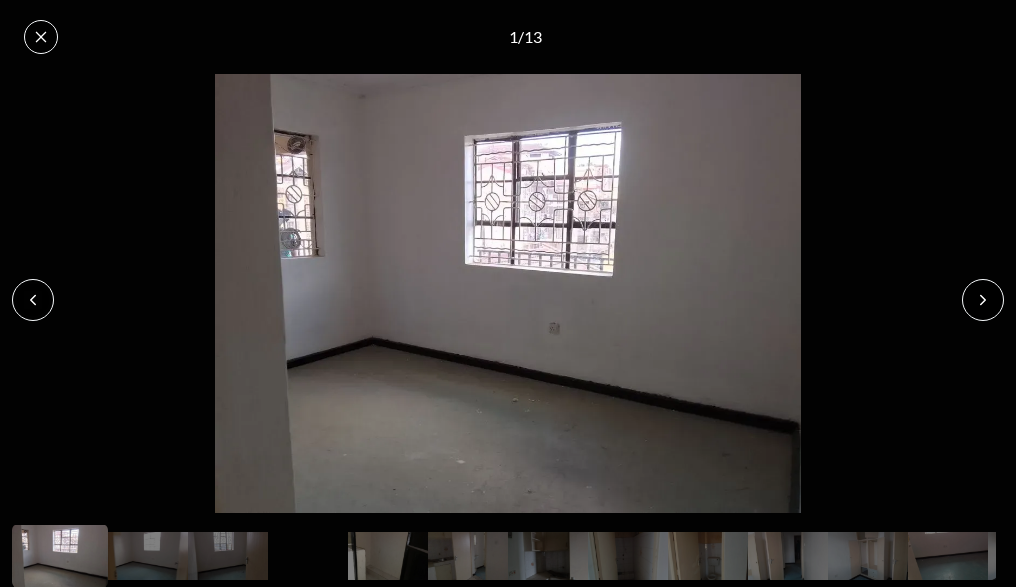 click at bounding box center [983, 300] 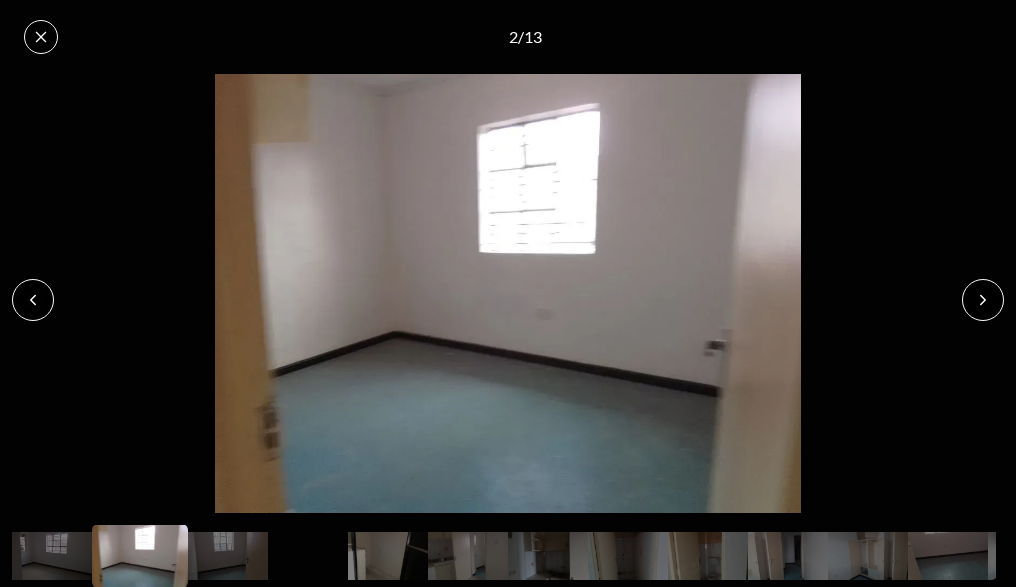 click at bounding box center [983, 300] 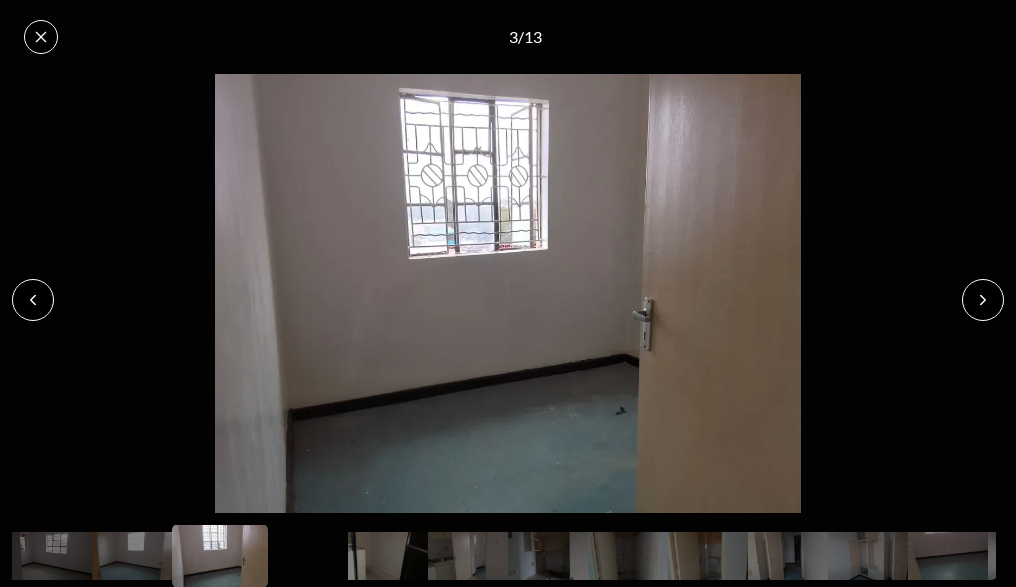 click at bounding box center [983, 300] 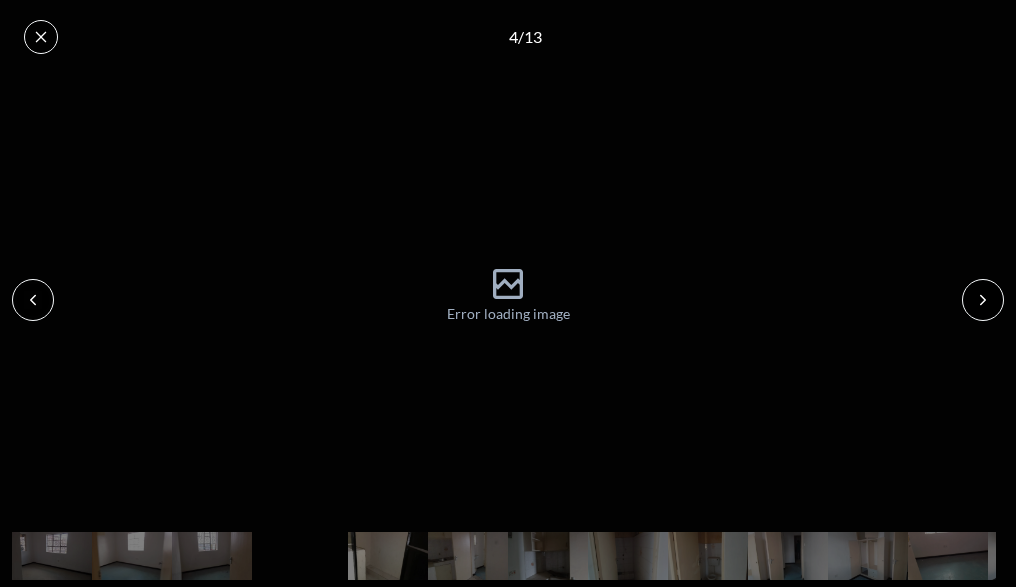 click at bounding box center [983, 300] 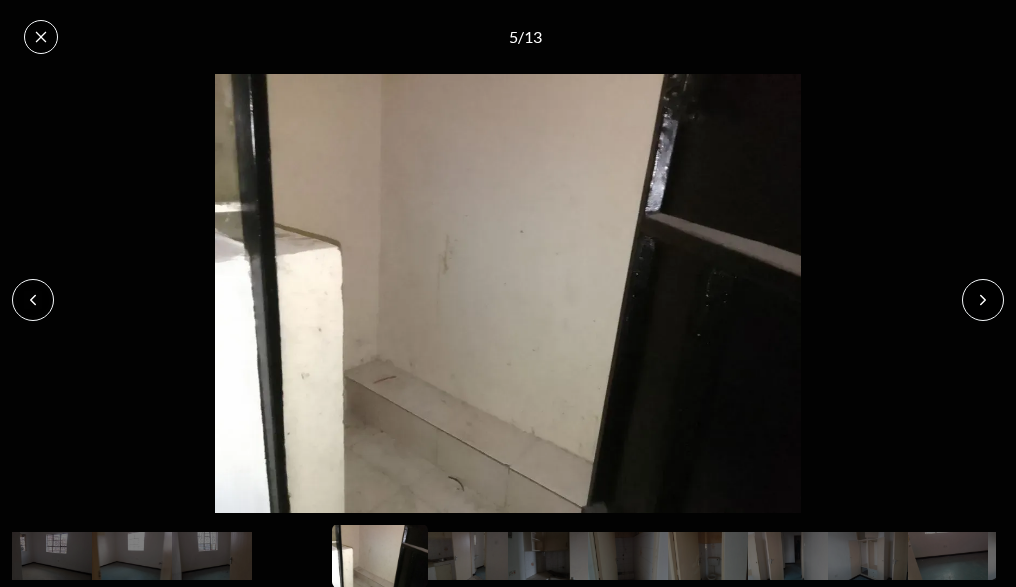 click at bounding box center [983, 300] 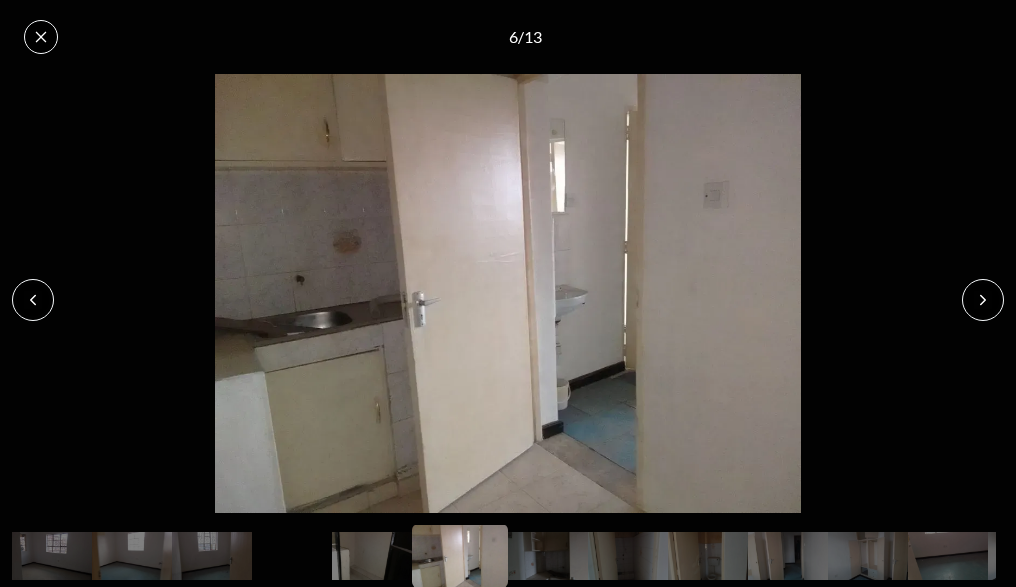 click 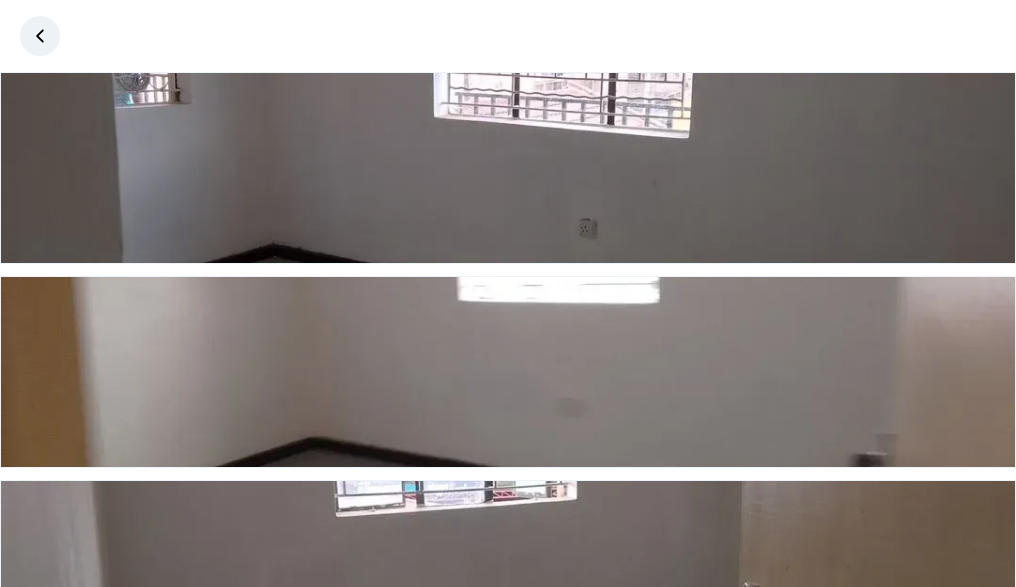 click at bounding box center (40, 36) 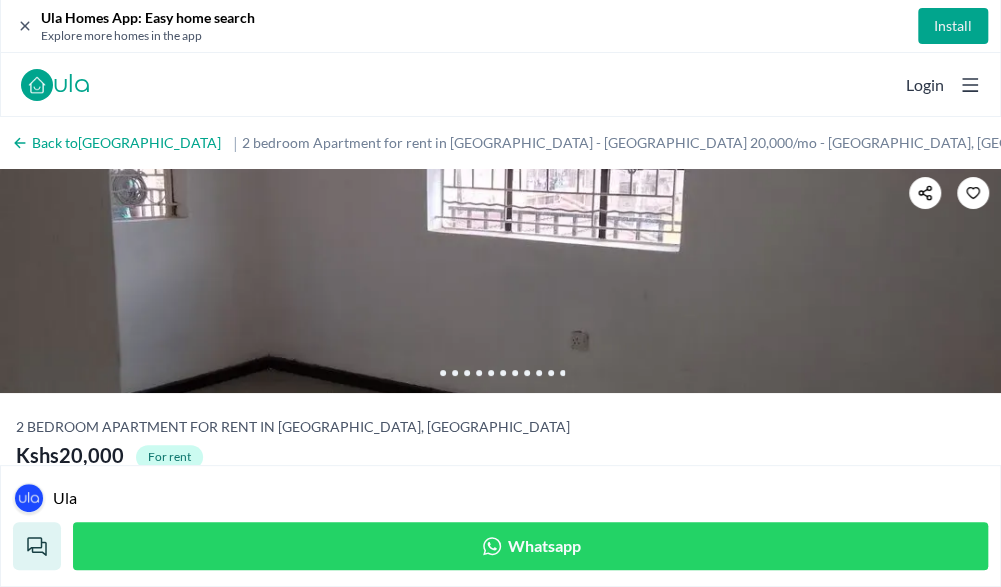click 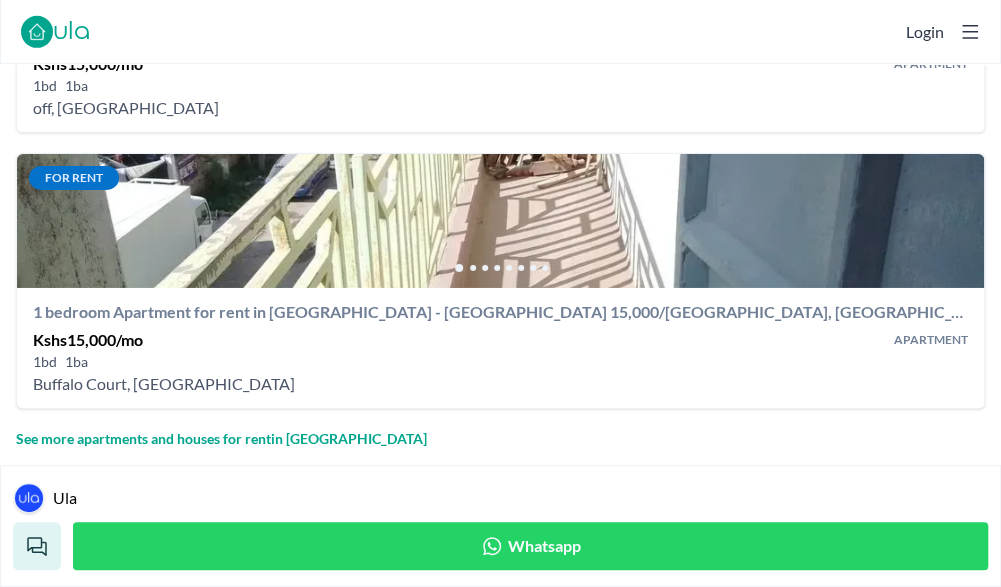 scroll, scrollTop: 2377, scrollLeft: 0, axis: vertical 